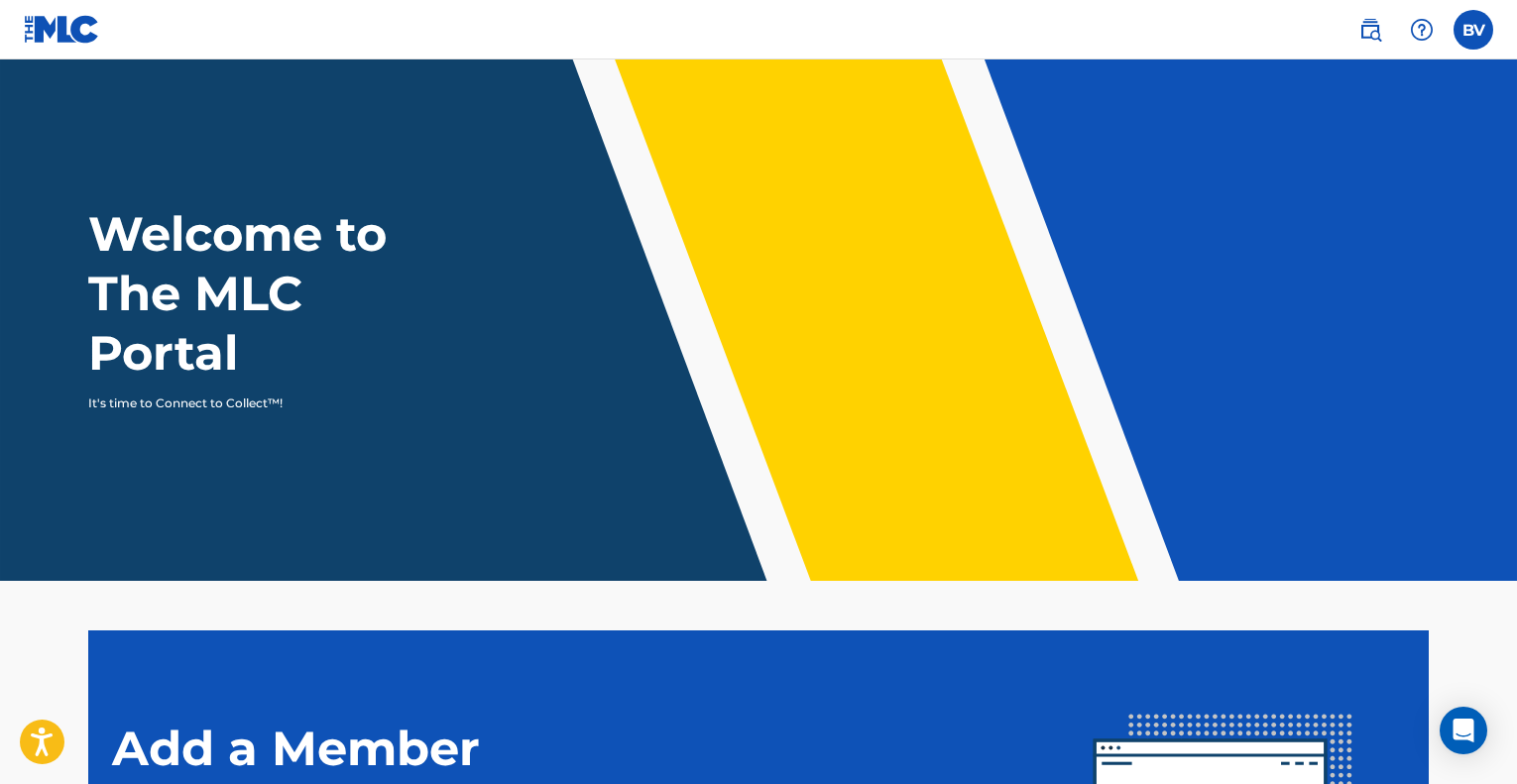 scroll, scrollTop: 352, scrollLeft: 0, axis: vertical 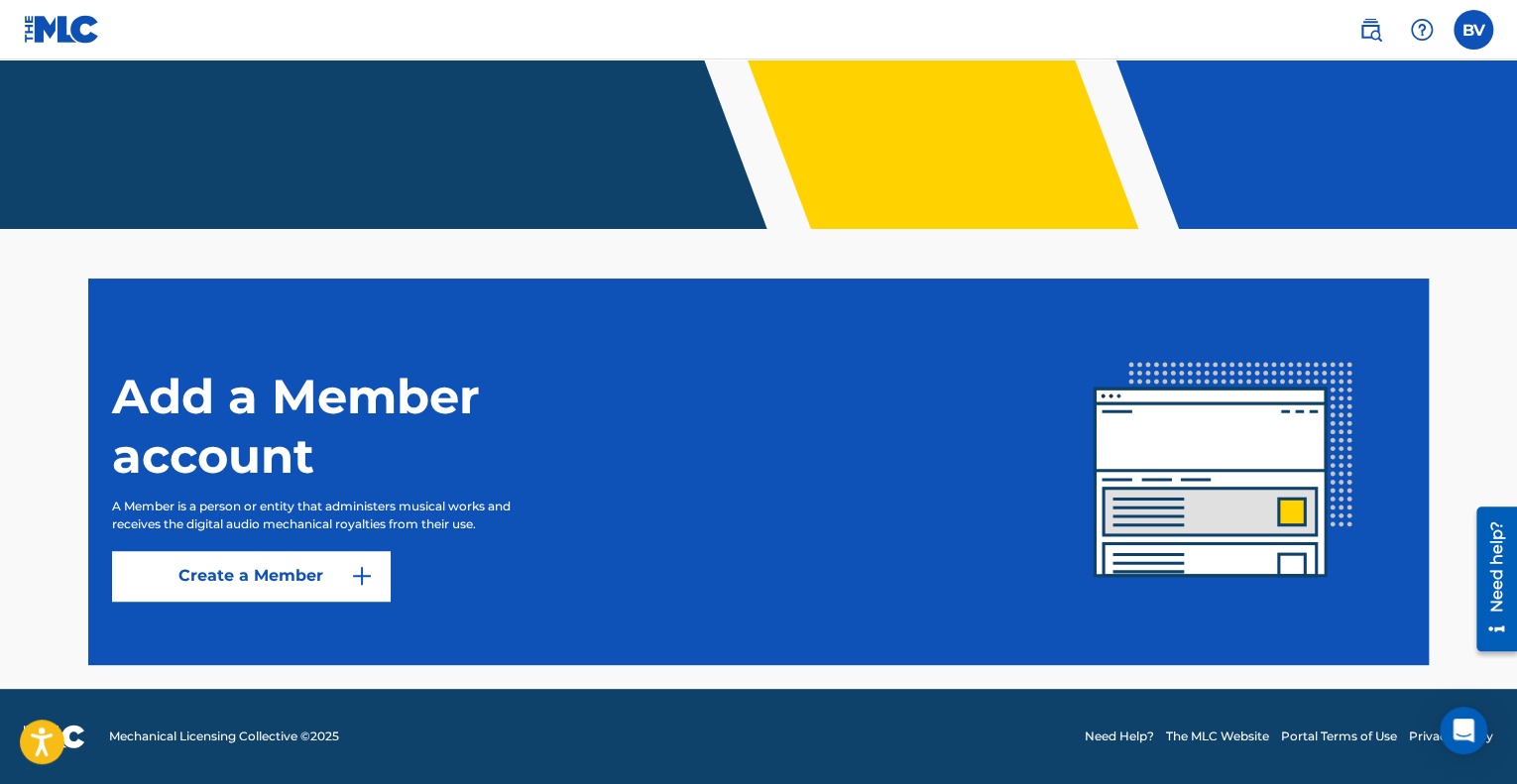 click at bounding box center [1370, 30] 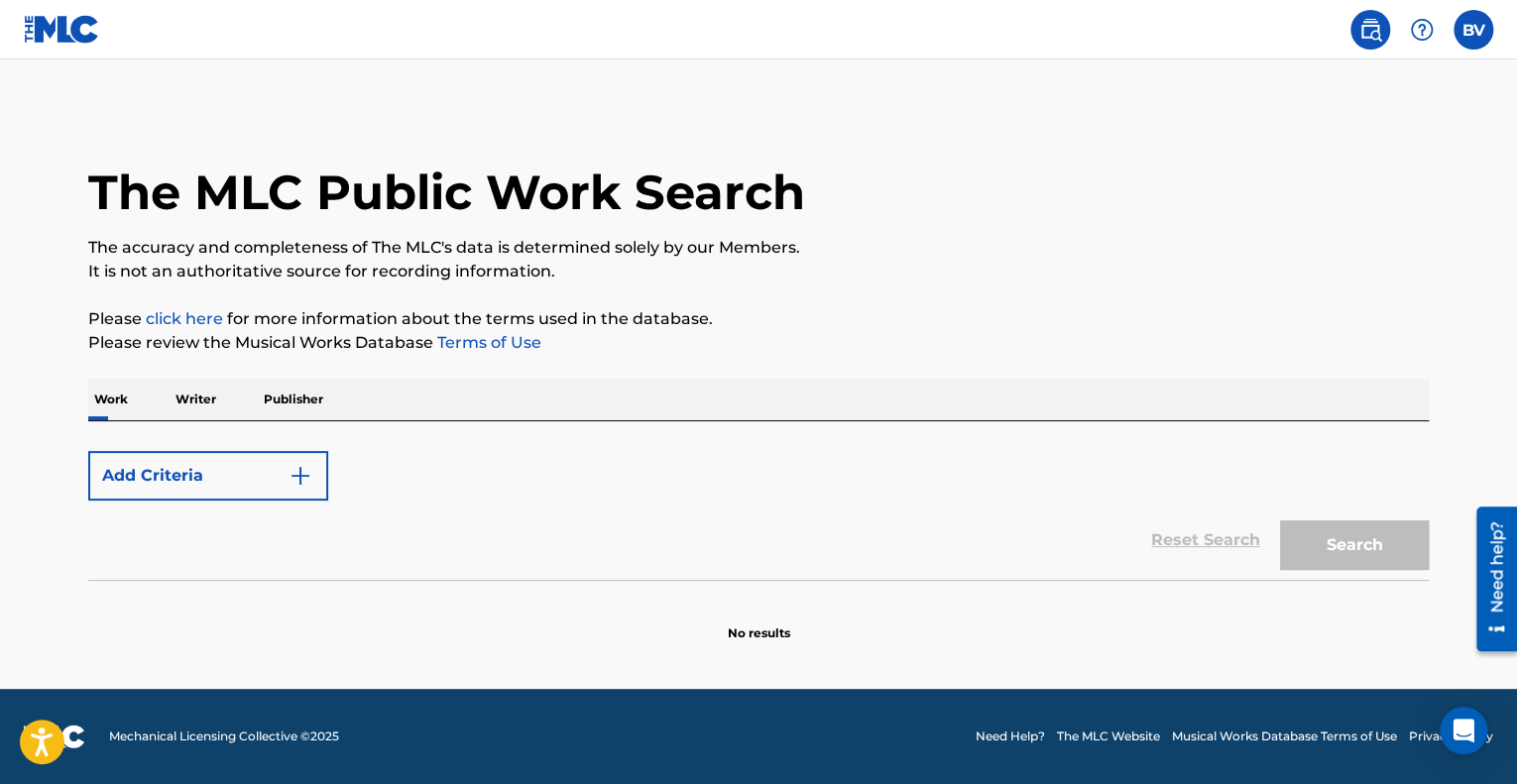 scroll, scrollTop: 0, scrollLeft: 0, axis: both 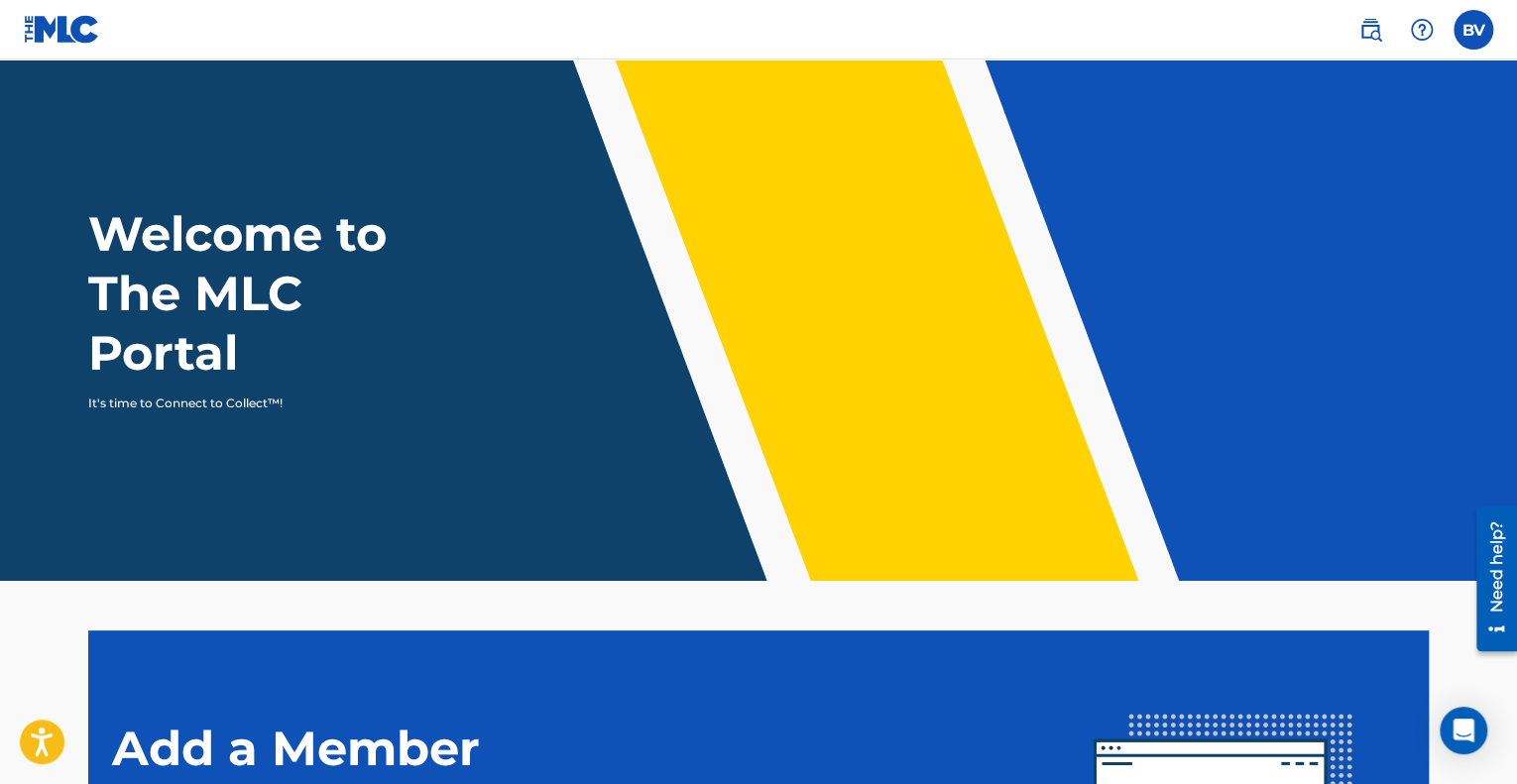 click at bounding box center (1370, 30) 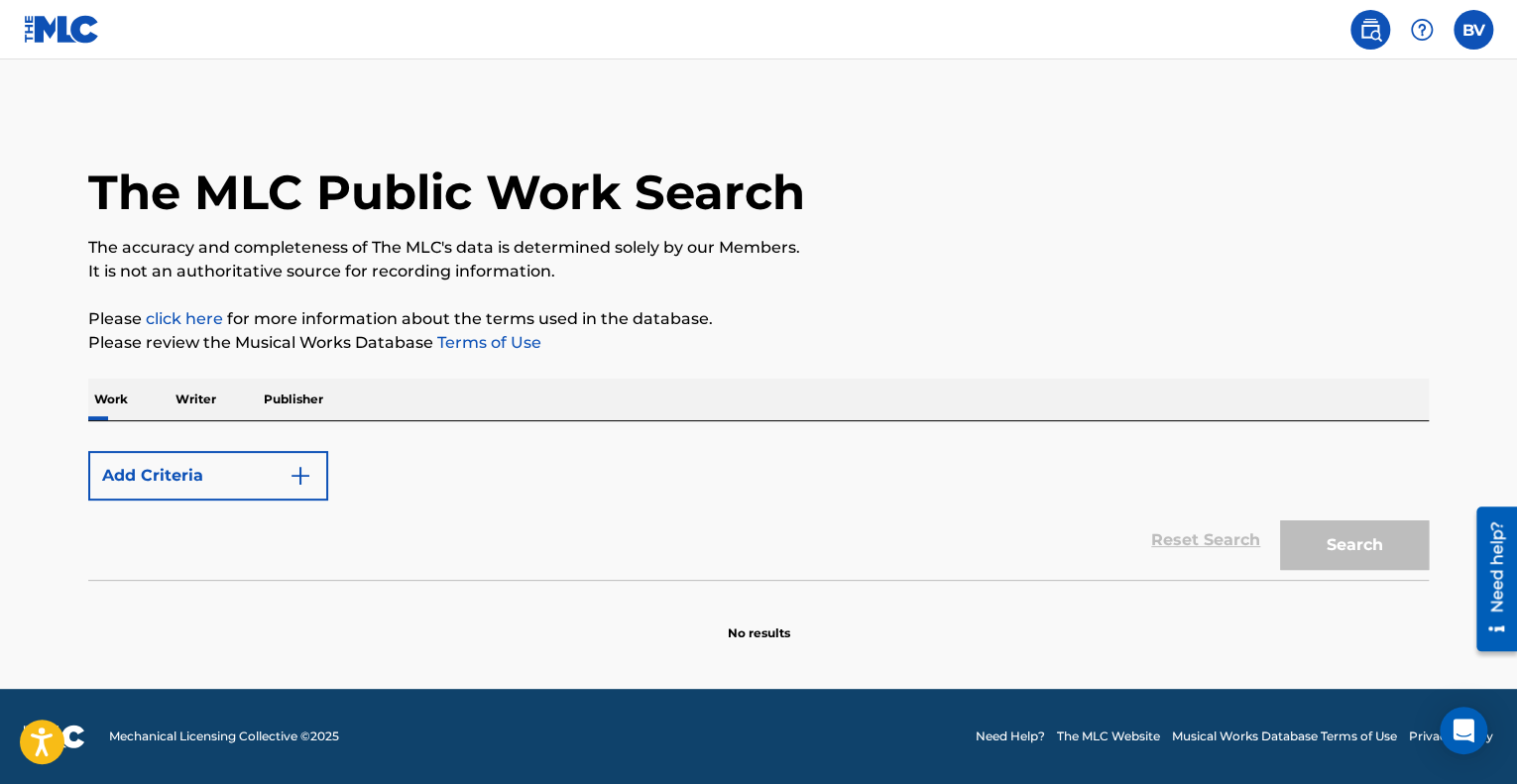 click at bounding box center [1422, 30] 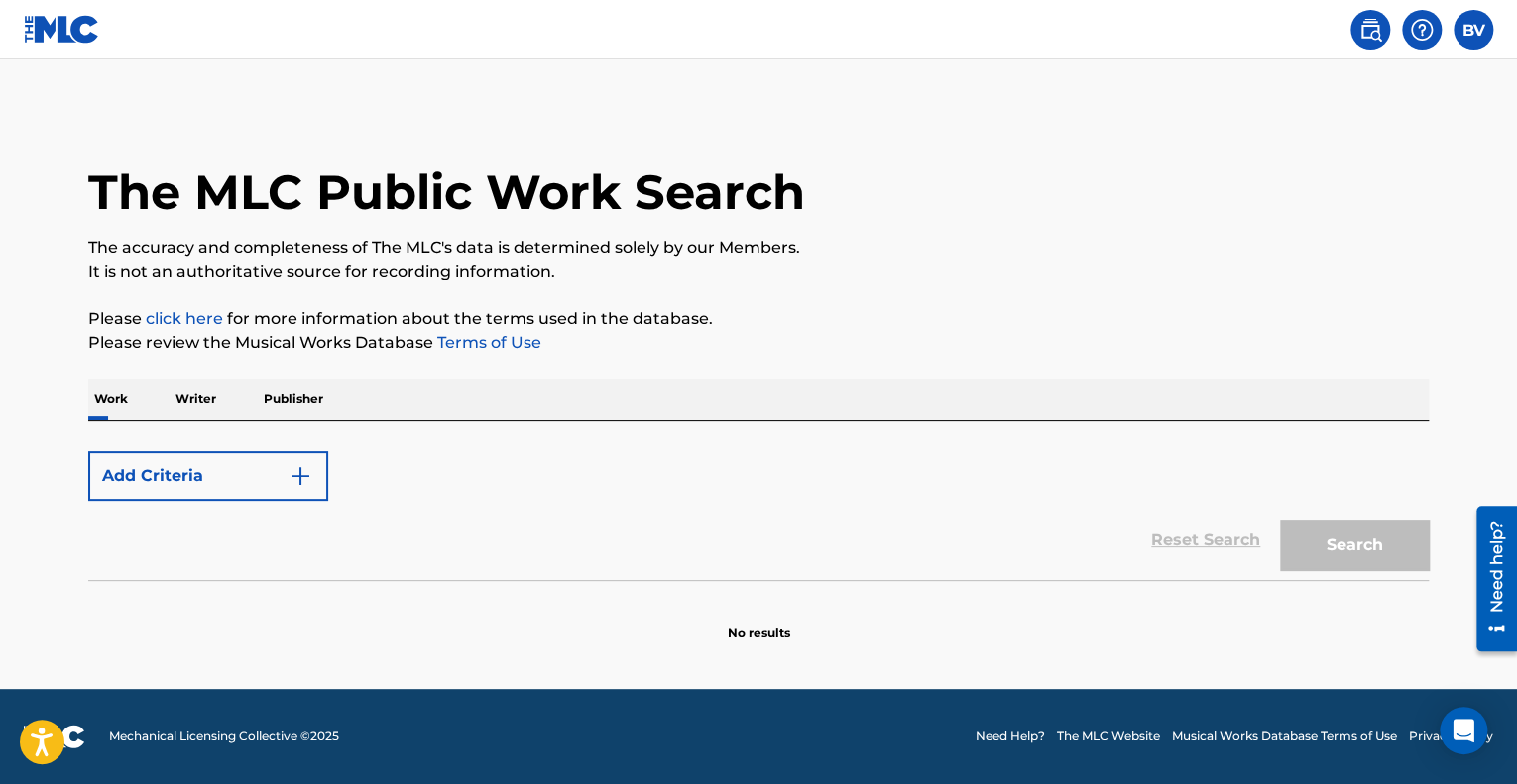 click at bounding box center [1422, 30] 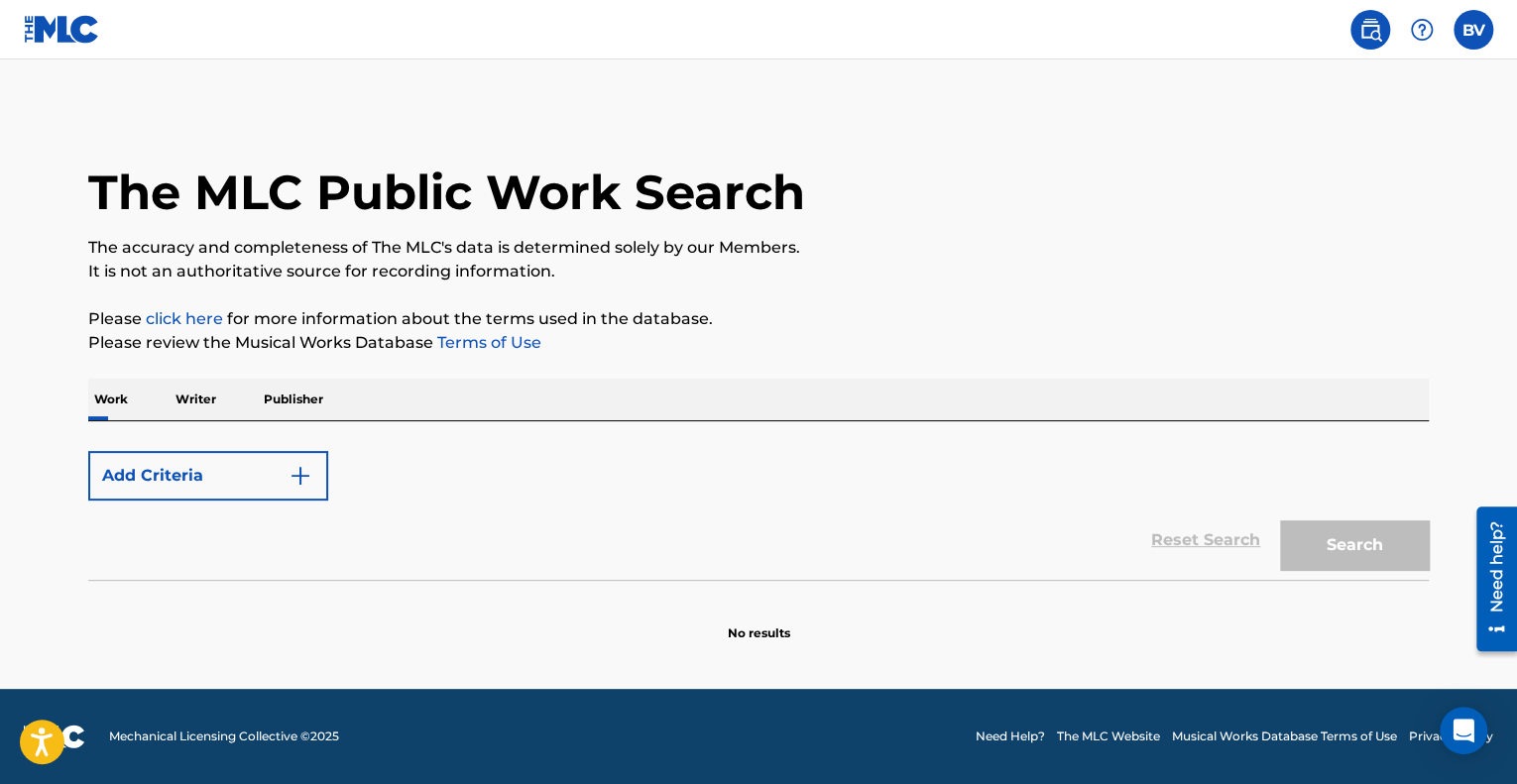 click at bounding box center (1422, 30) 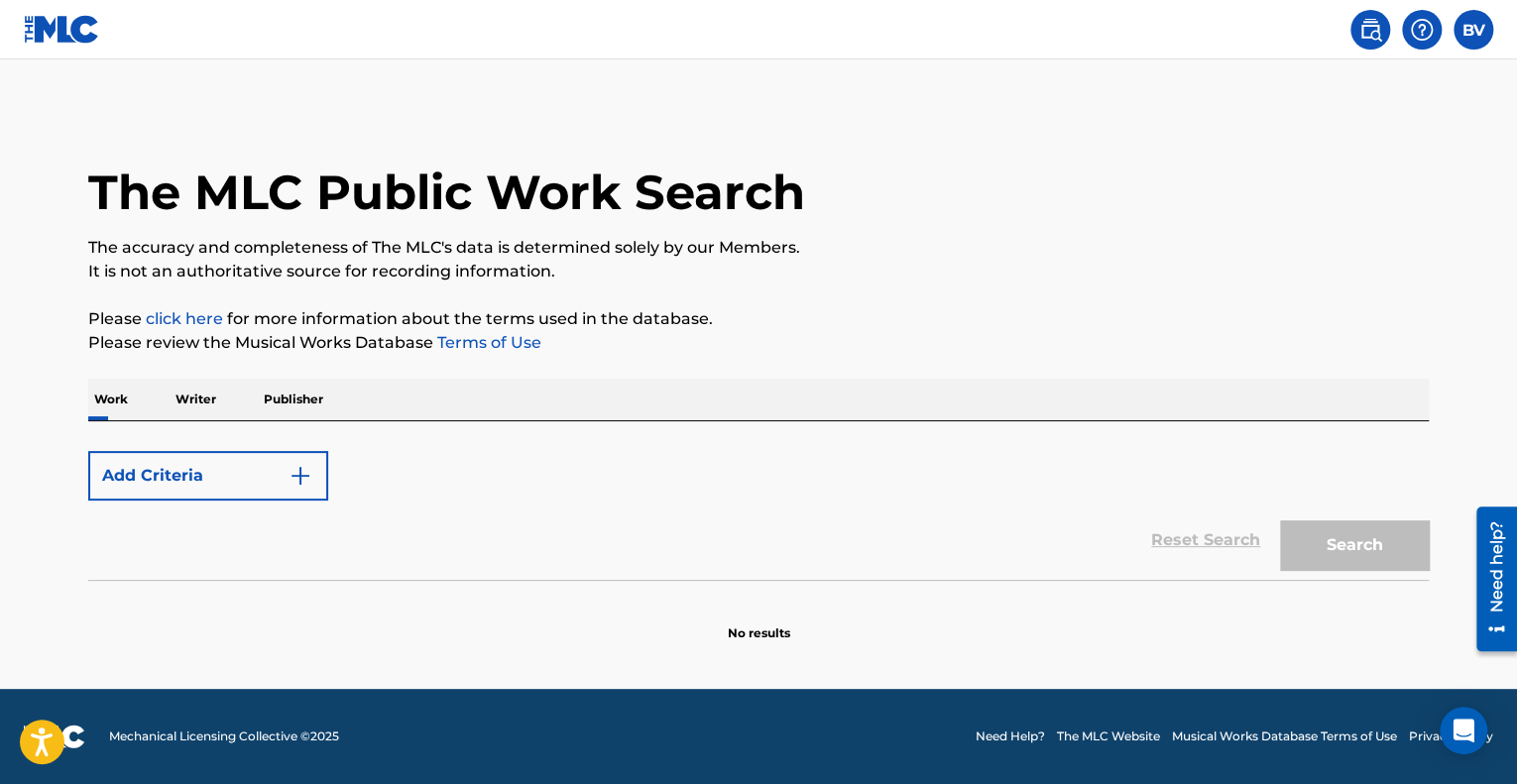 click at bounding box center (1473, 30) 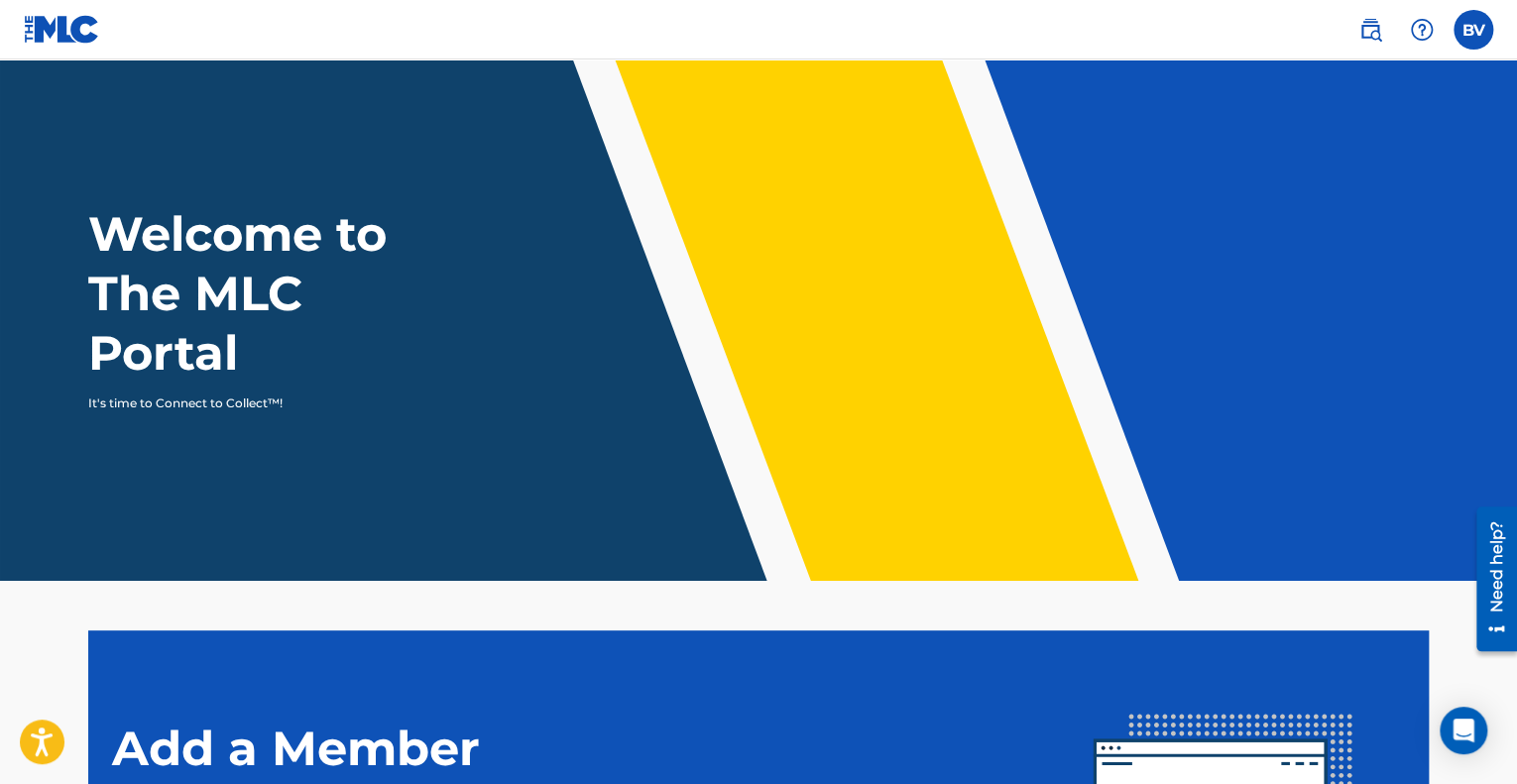 click on "BV BV Benjamin   Voltaire labenbeatz@gmail.com Profile Log out" at bounding box center [1473, 30] 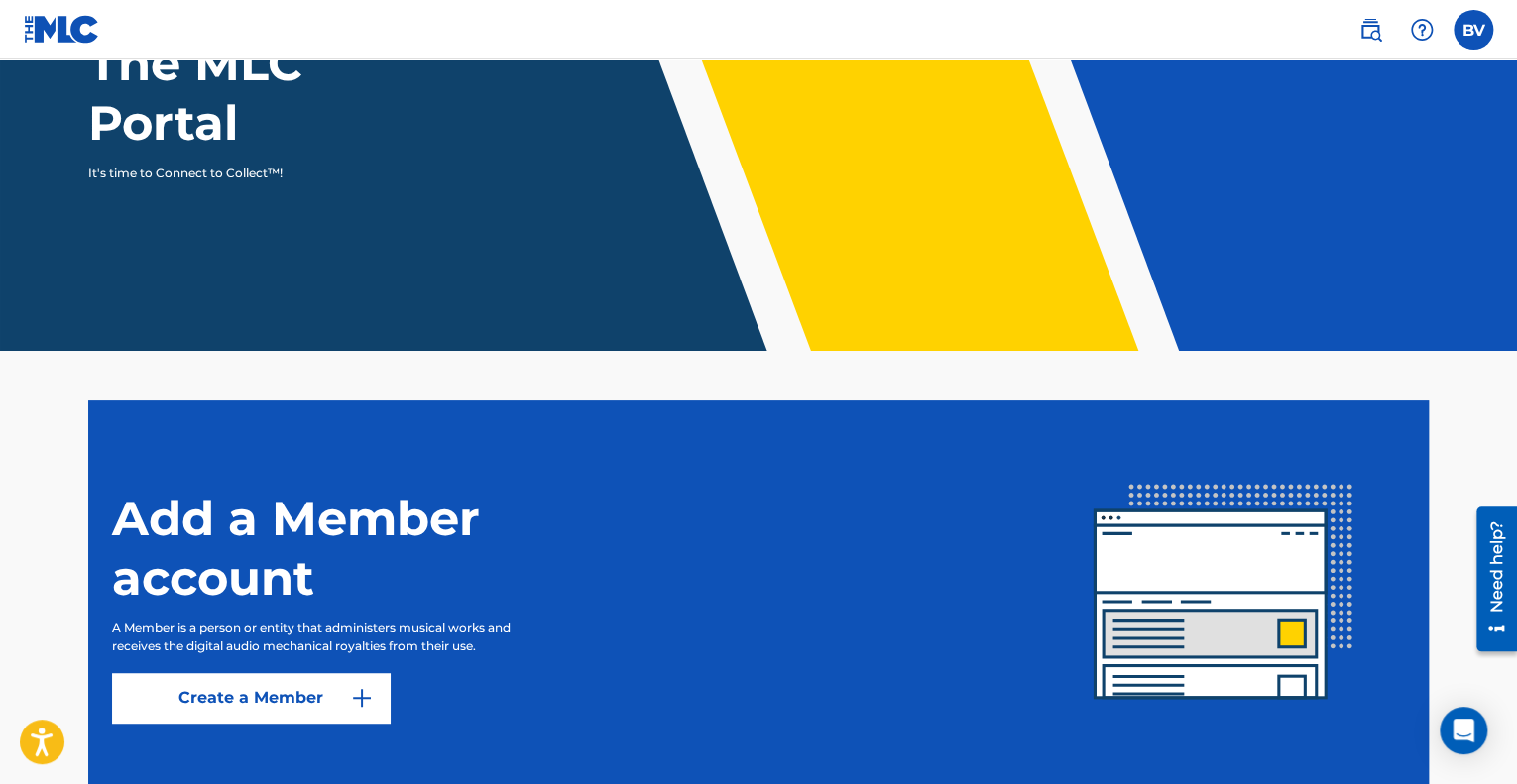 scroll, scrollTop: 352, scrollLeft: 0, axis: vertical 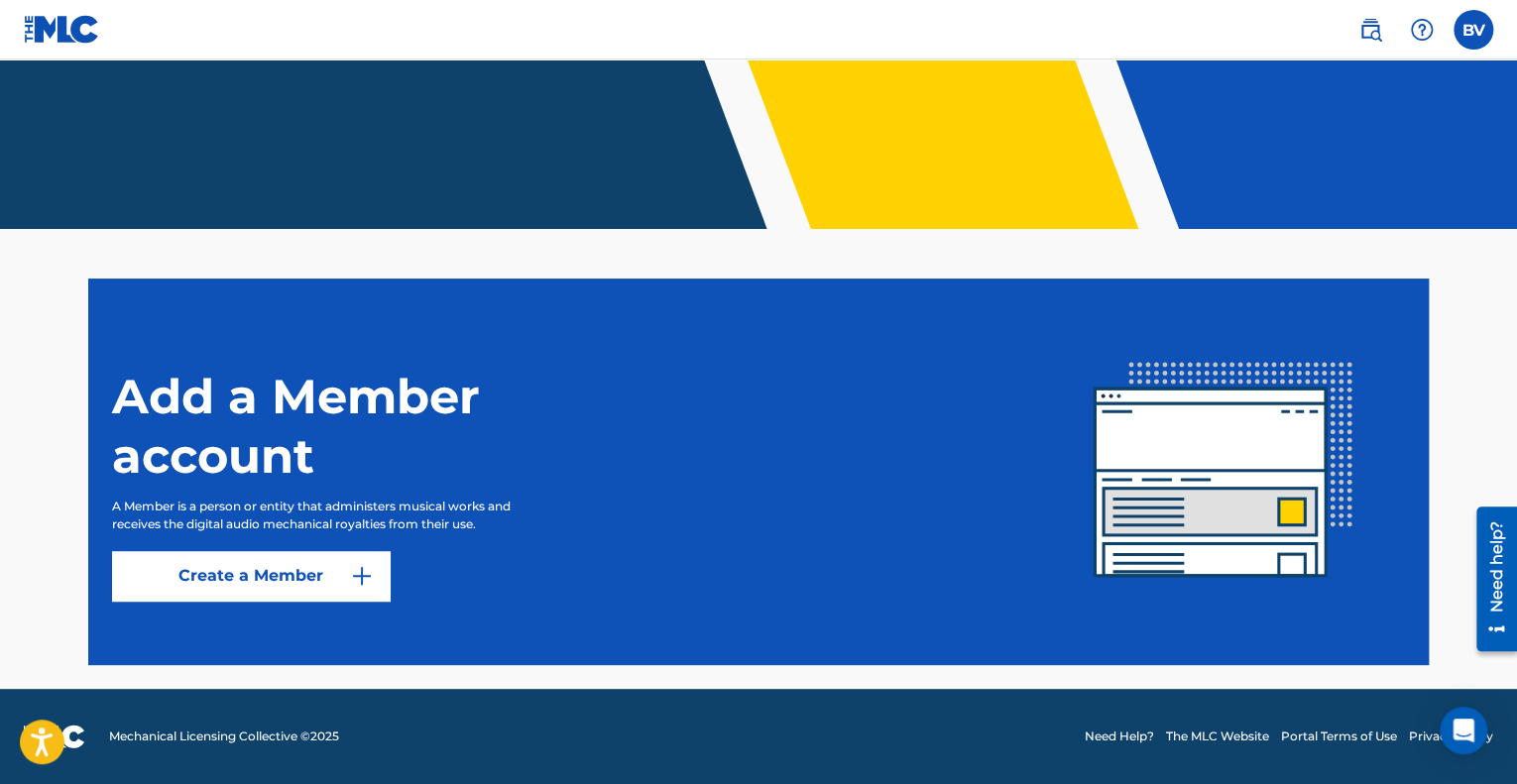click at bounding box center [1422, 30] 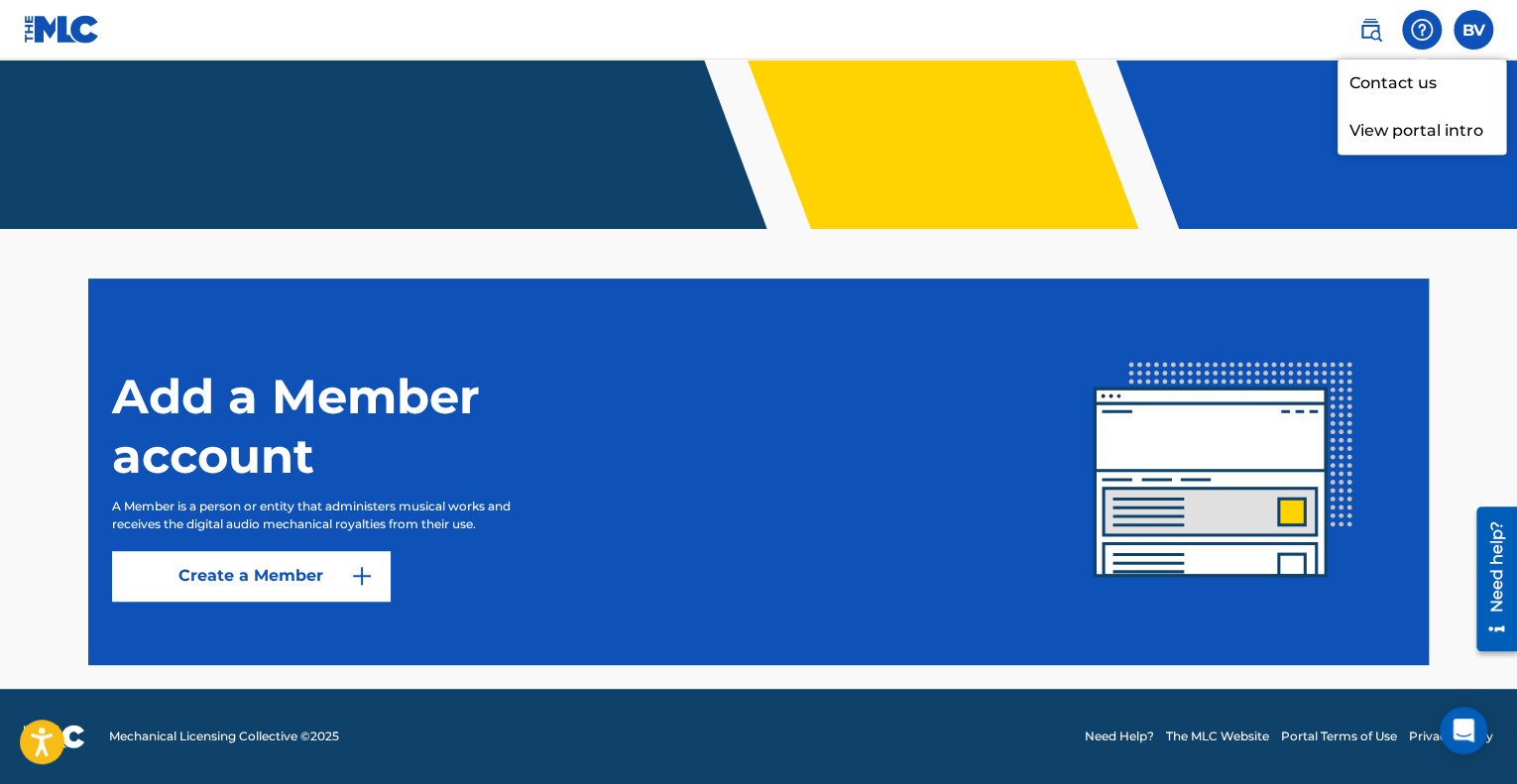 drag, startPoint x: 1491, startPoint y: 32, endPoint x: 1482, endPoint y: 19, distance: 15.811388 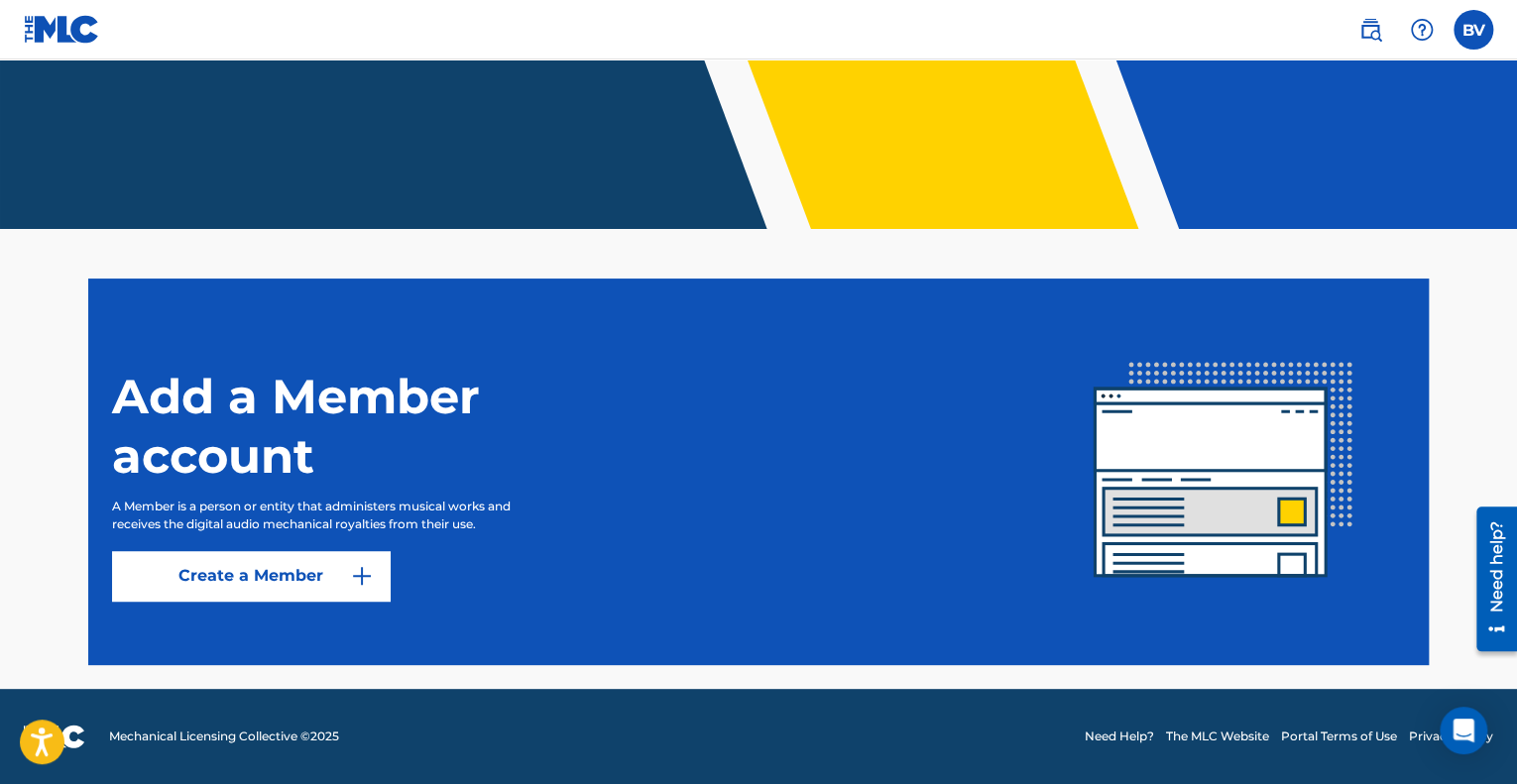 click on "BV BV Benjamin   Voltaire labenbeatz@gmail.com Profile Log out" at bounding box center [758, 30] 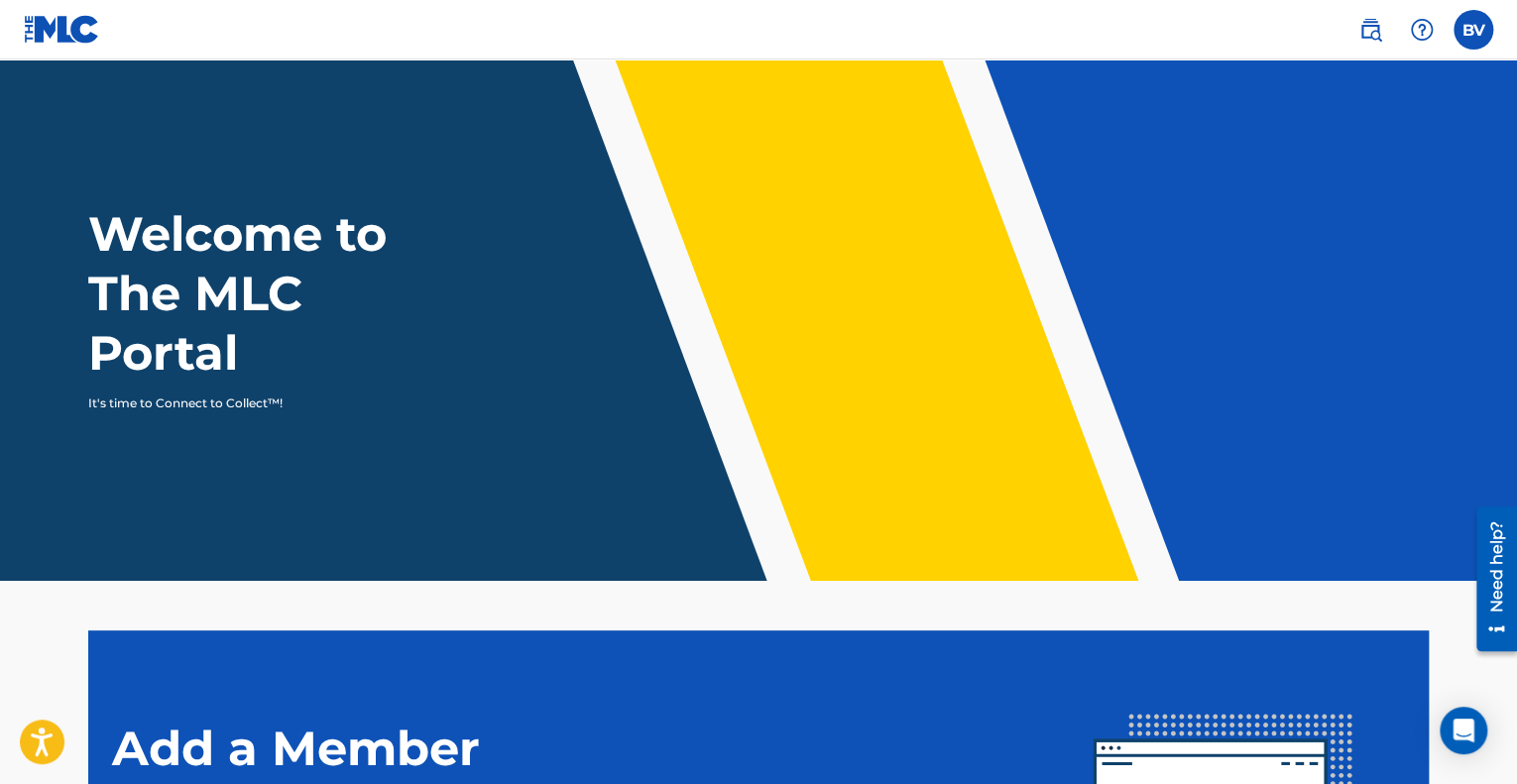 click at bounding box center (61, 29) 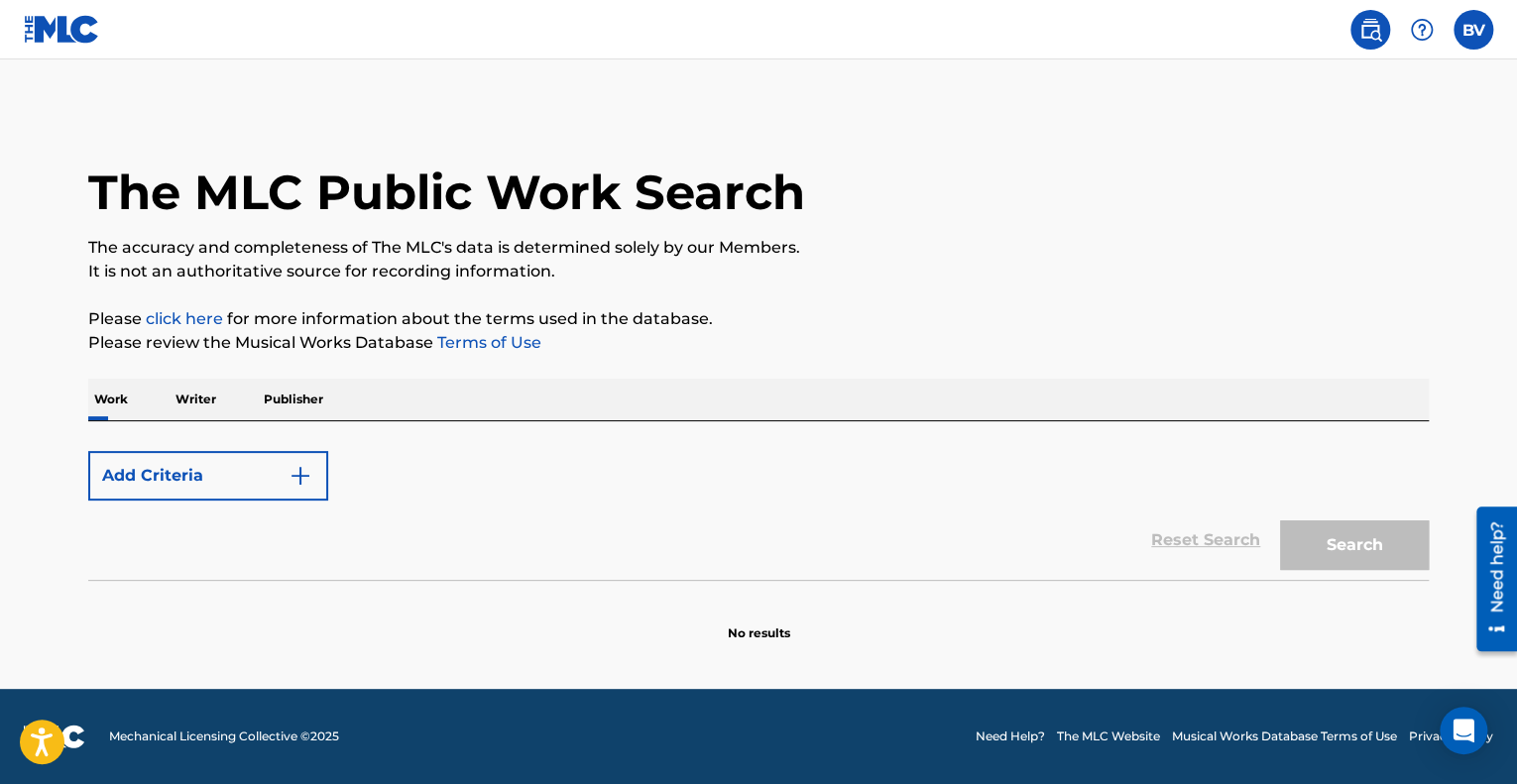 click at bounding box center (1422, 30) 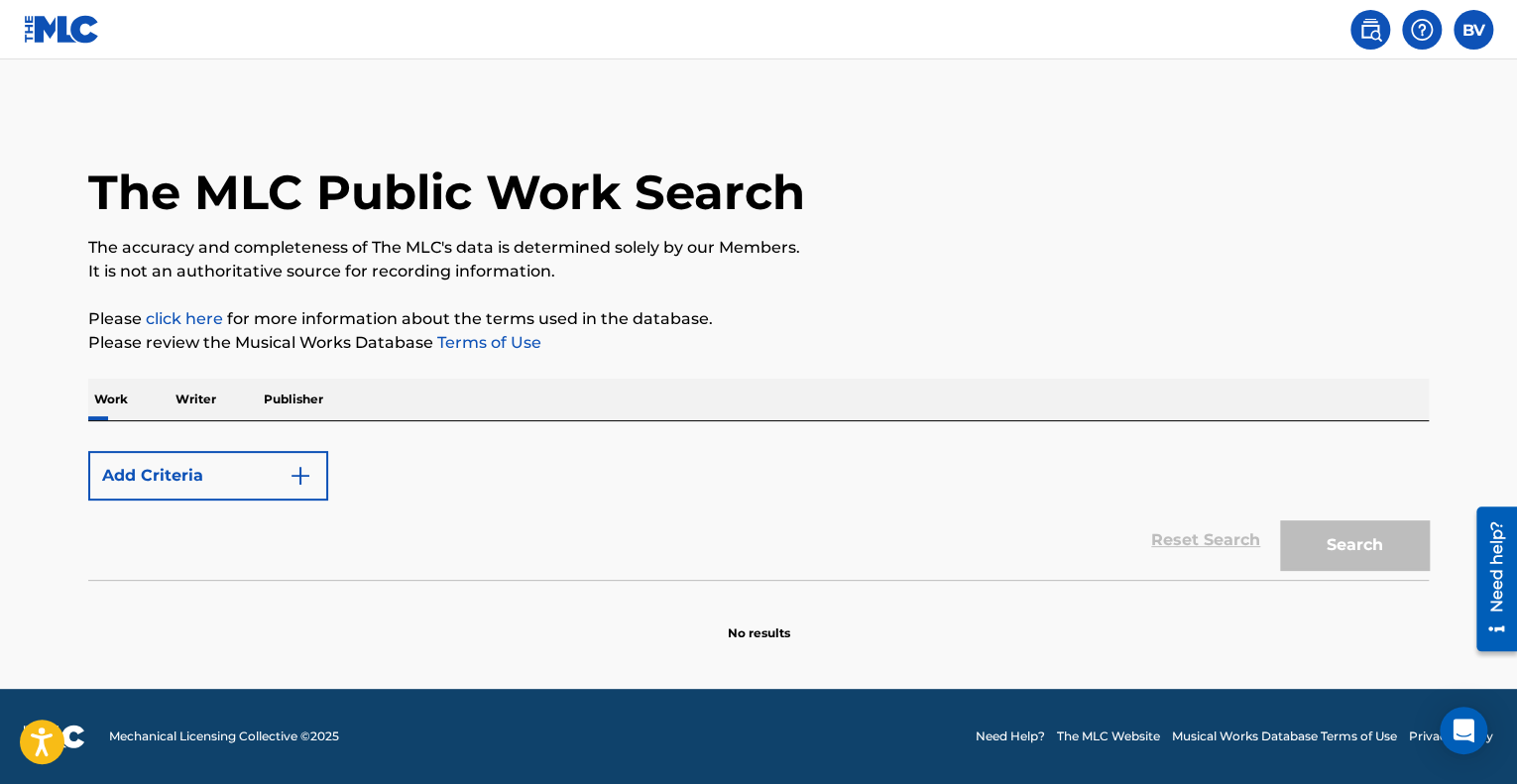 click at bounding box center [1422, 30] 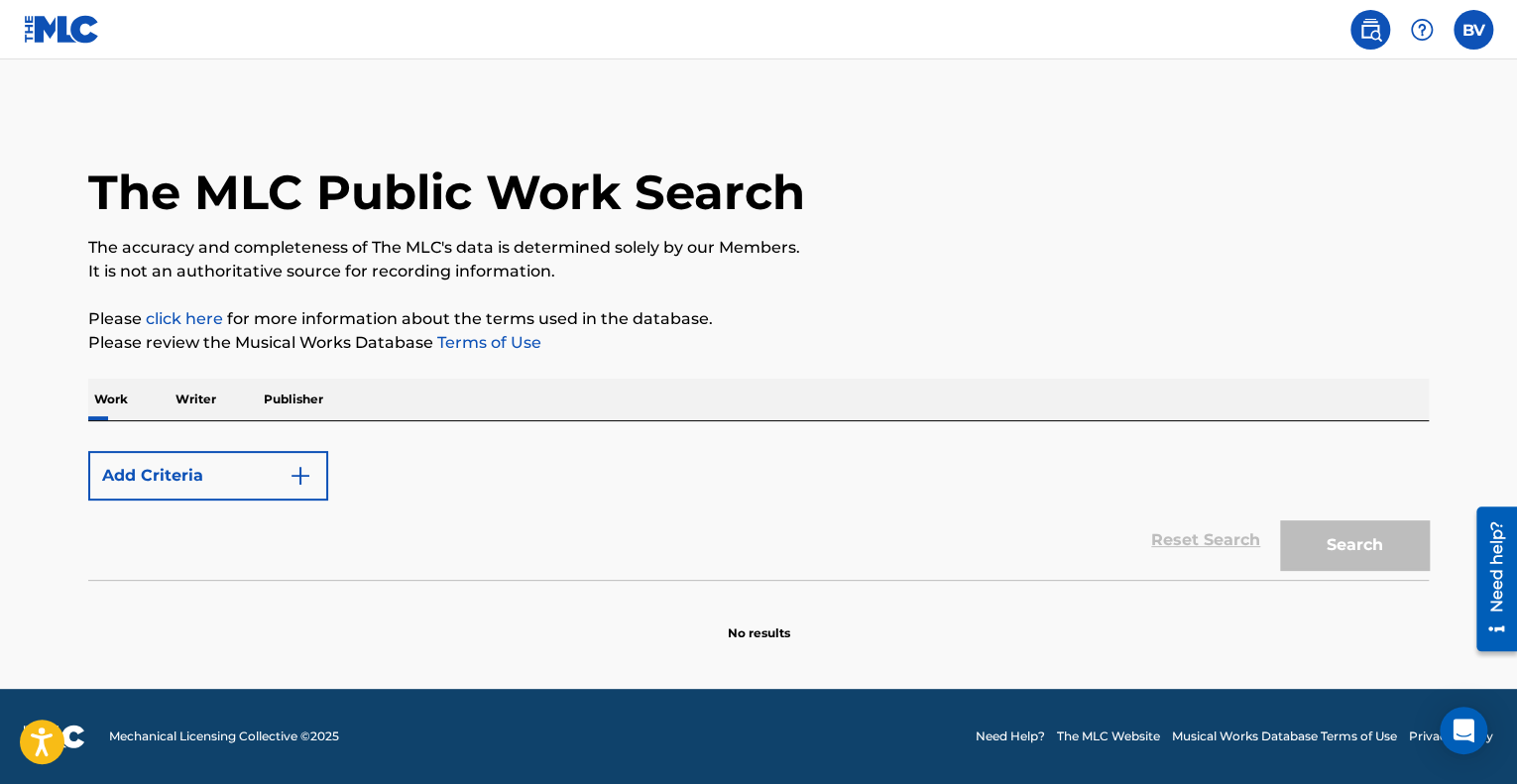 click on "Add Criteria" at bounding box center [208, 476] 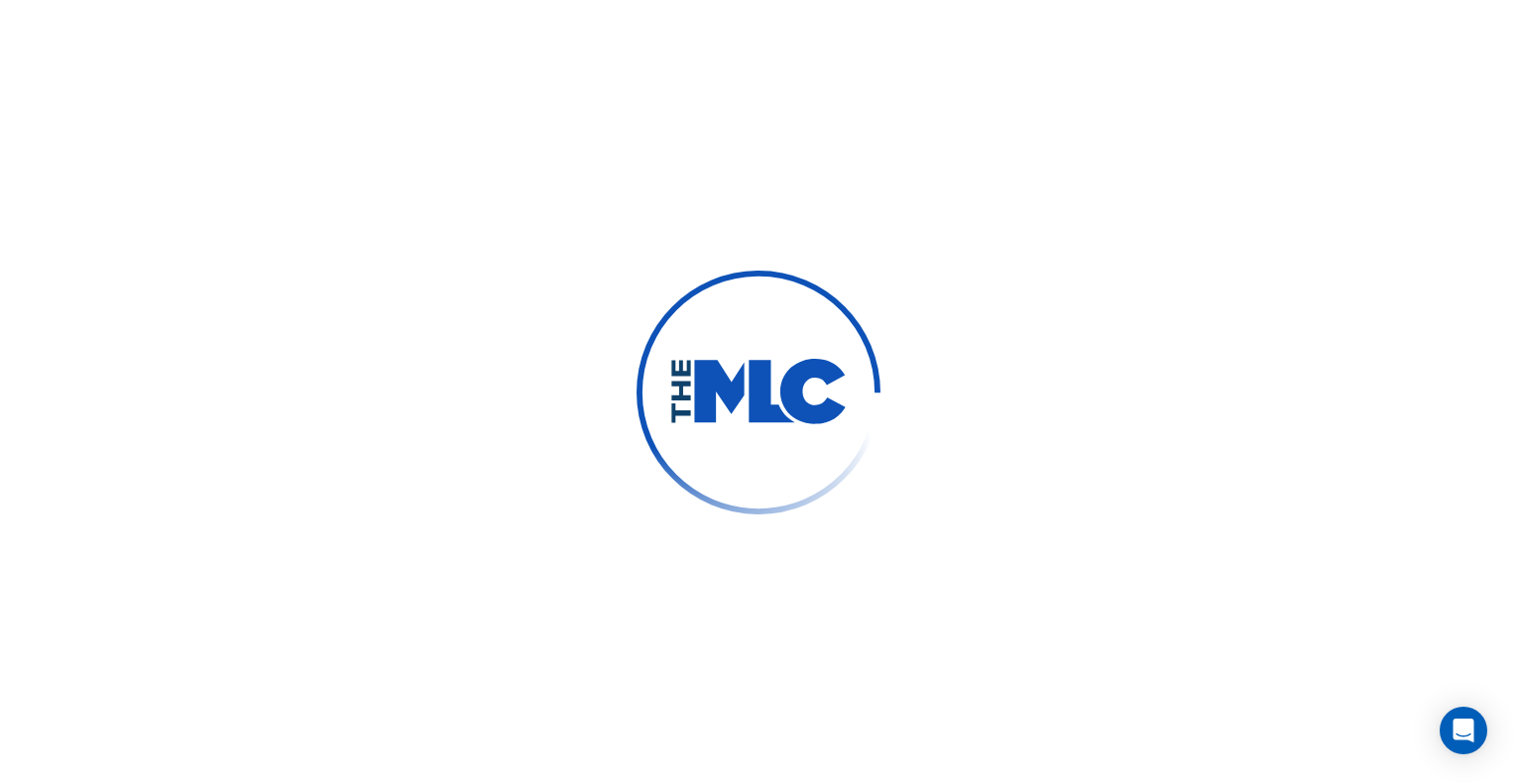 scroll, scrollTop: 0, scrollLeft: 0, axis: both 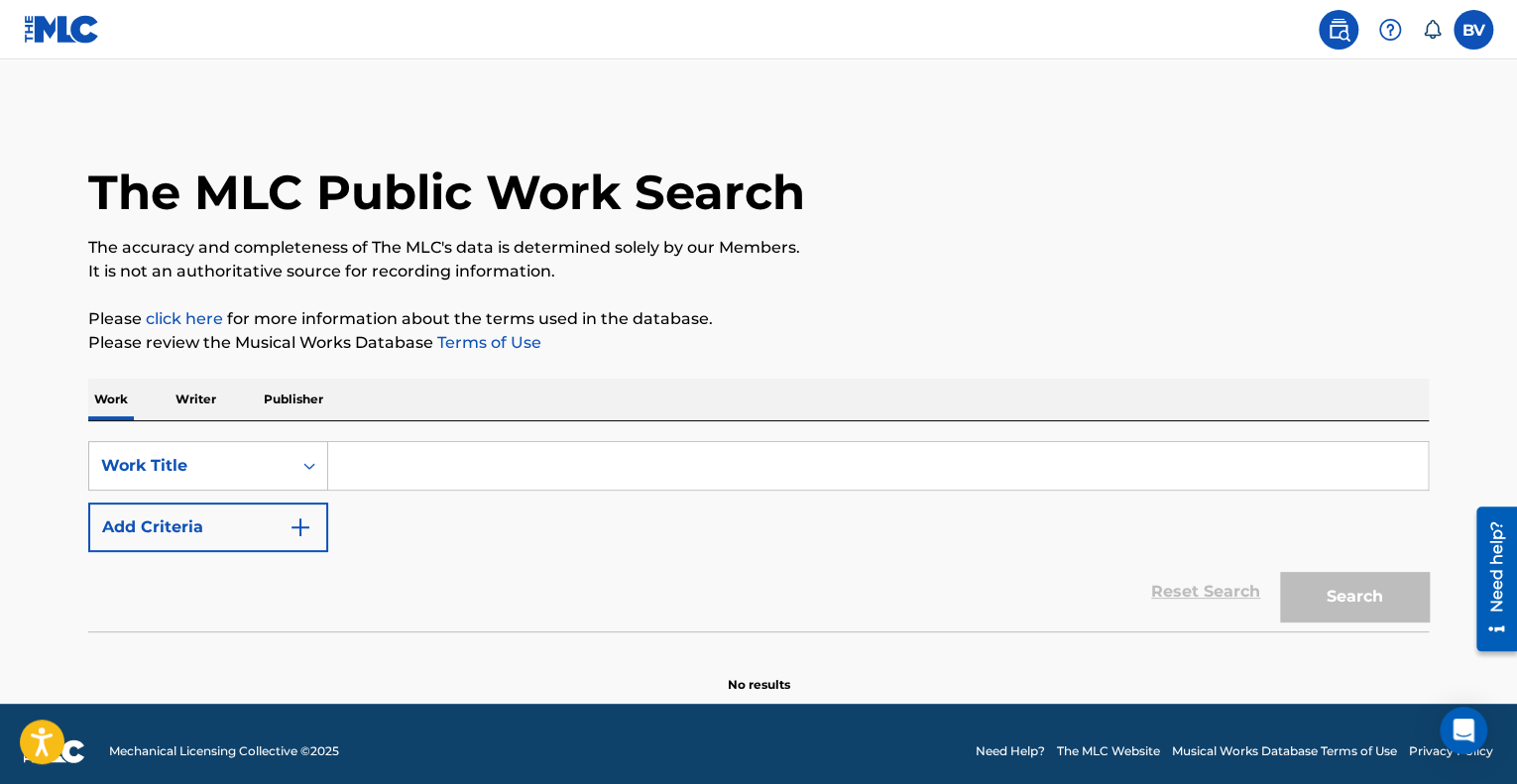 click at bounding box center (1473, 30) 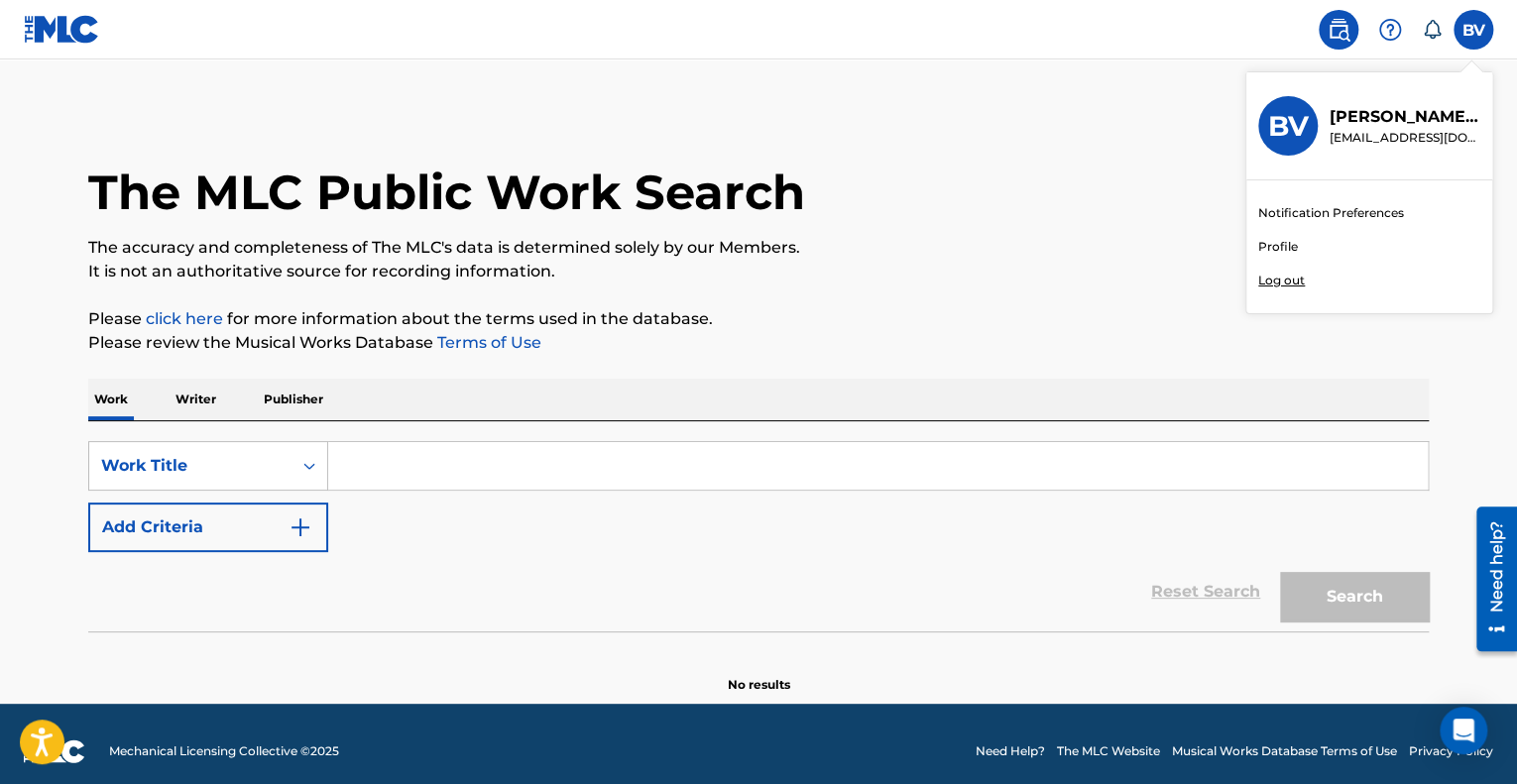 click on "Notification Preferences Profile Log out" at bounding box center [1369, 247] 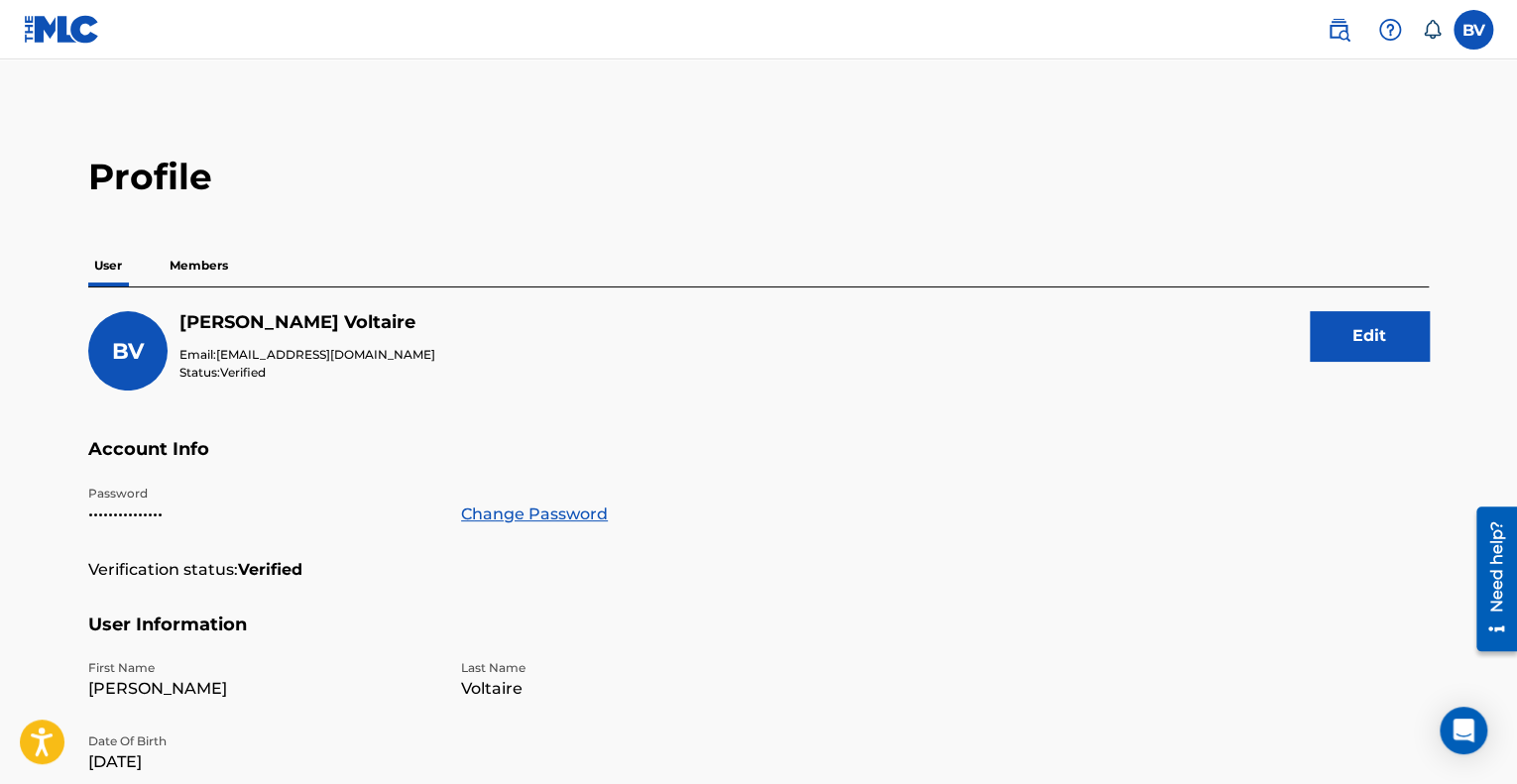 click on "Members" at bounding box center (198, 266) 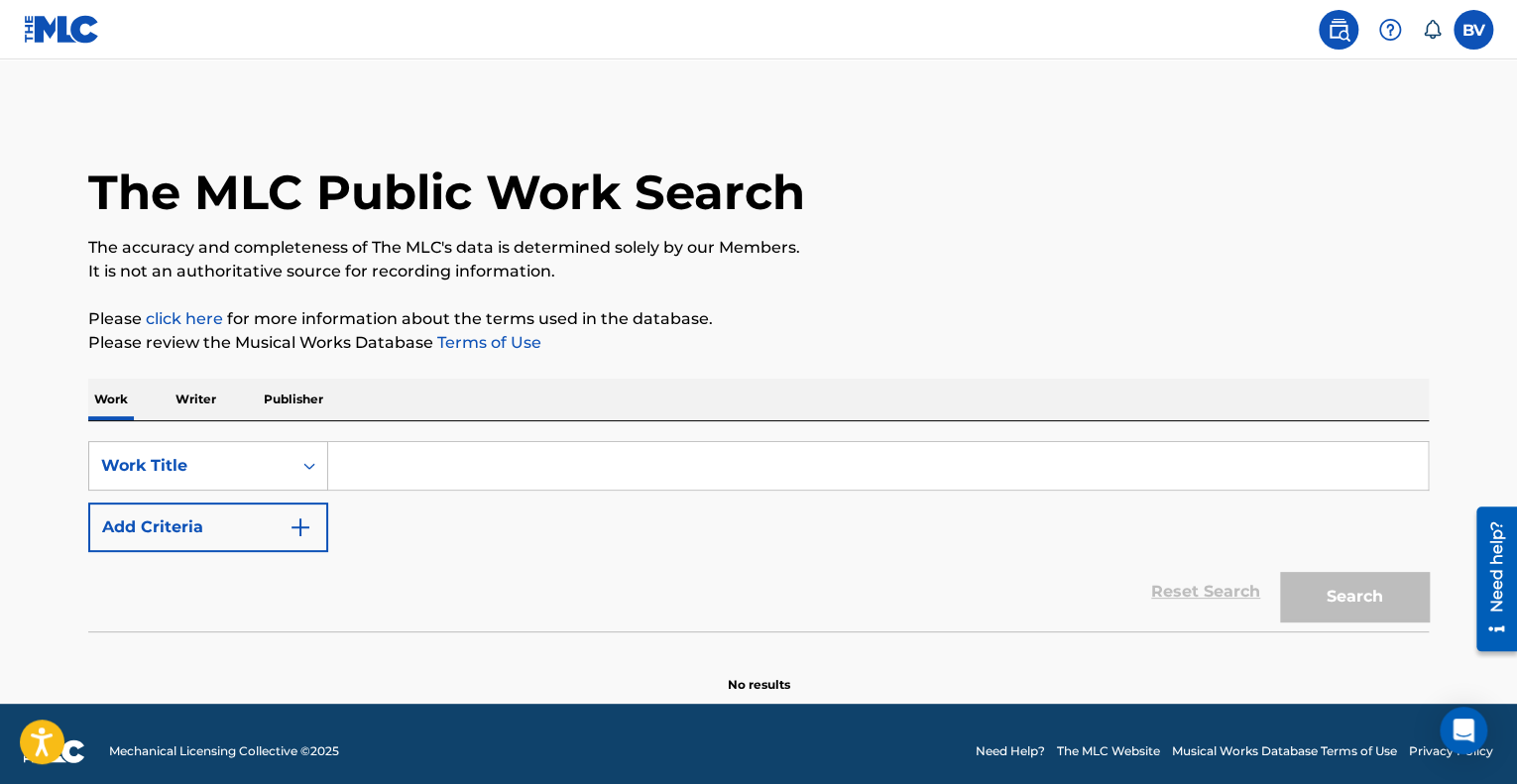 click at bounding box center (877, 466) 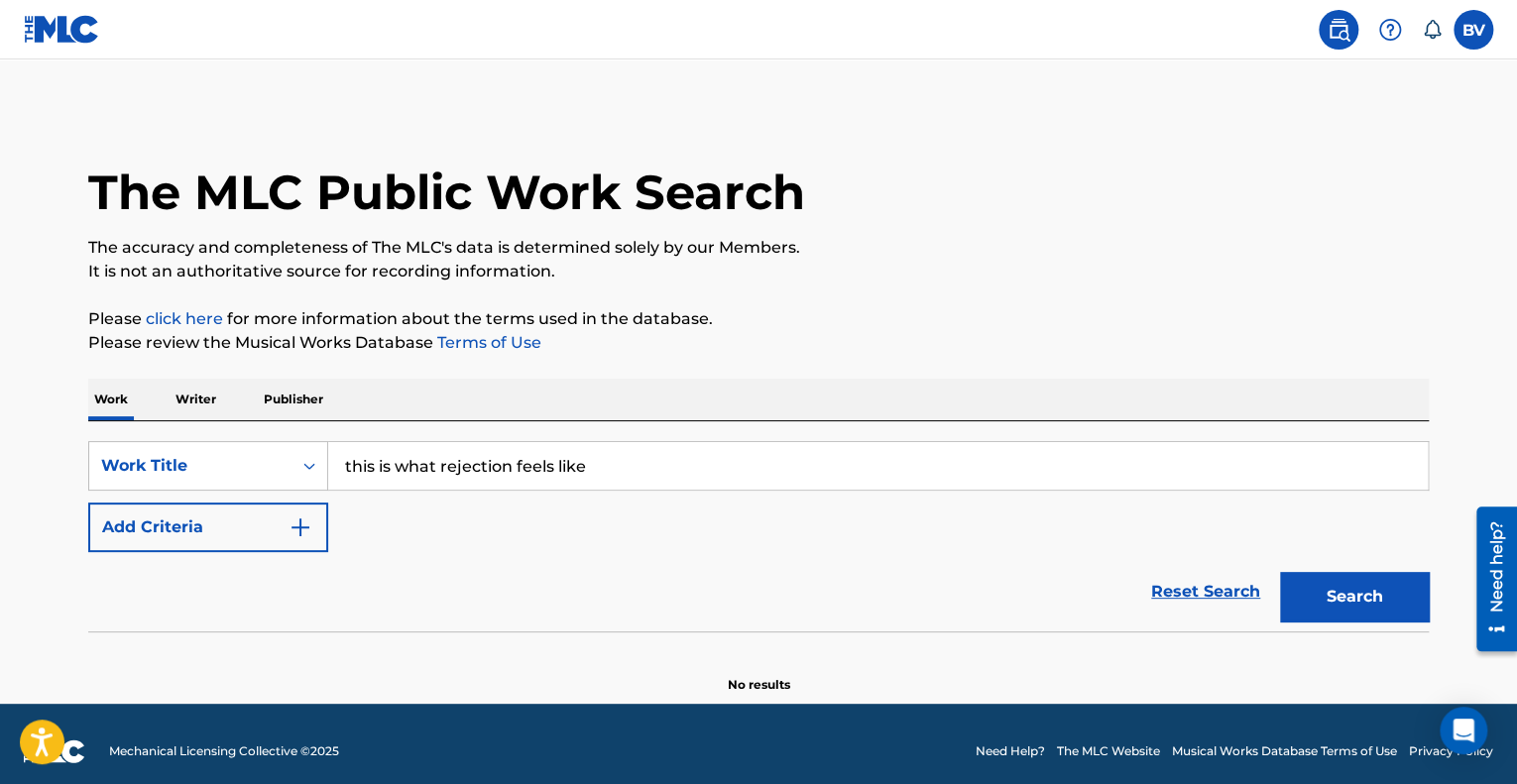 drag, startPoint x: 630, startPoint y: 442, endPoint x: 142, endPoint y: 366, distance: 493.88258 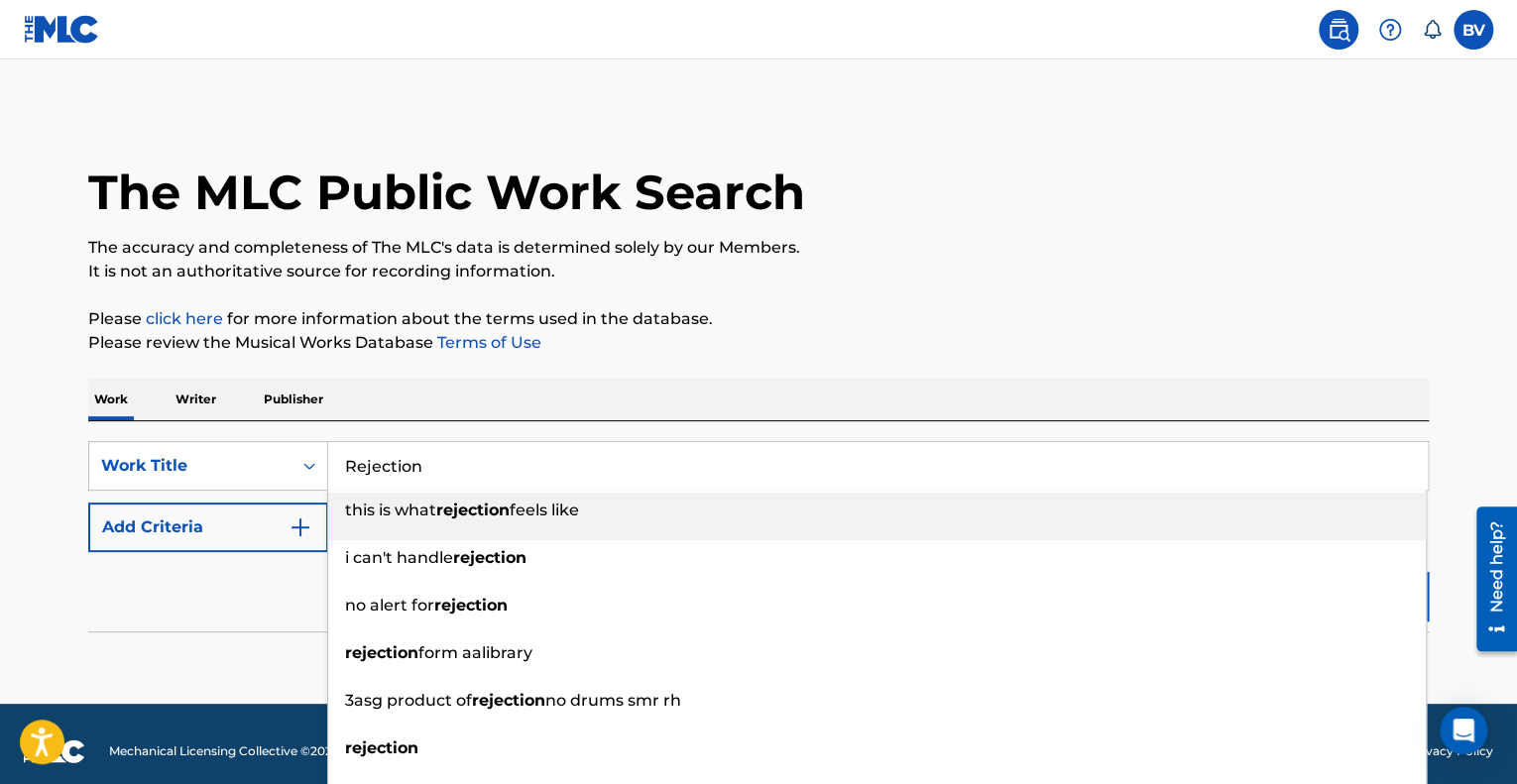 type on "Rejection" 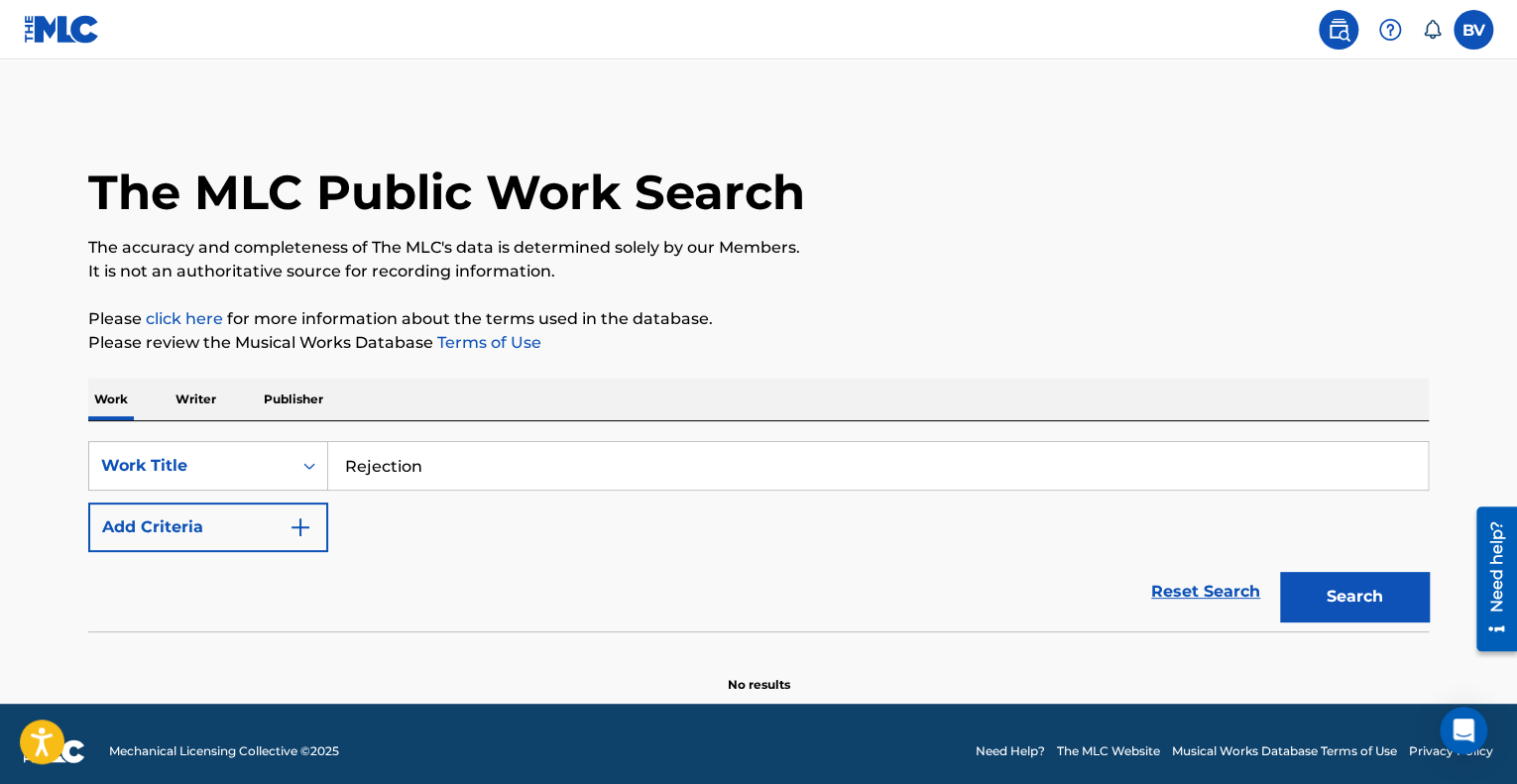 drag, startPoint x: 185, startPoint y: 570, endPoint x: 194, endPoint y: 578, distance: 12.0415946 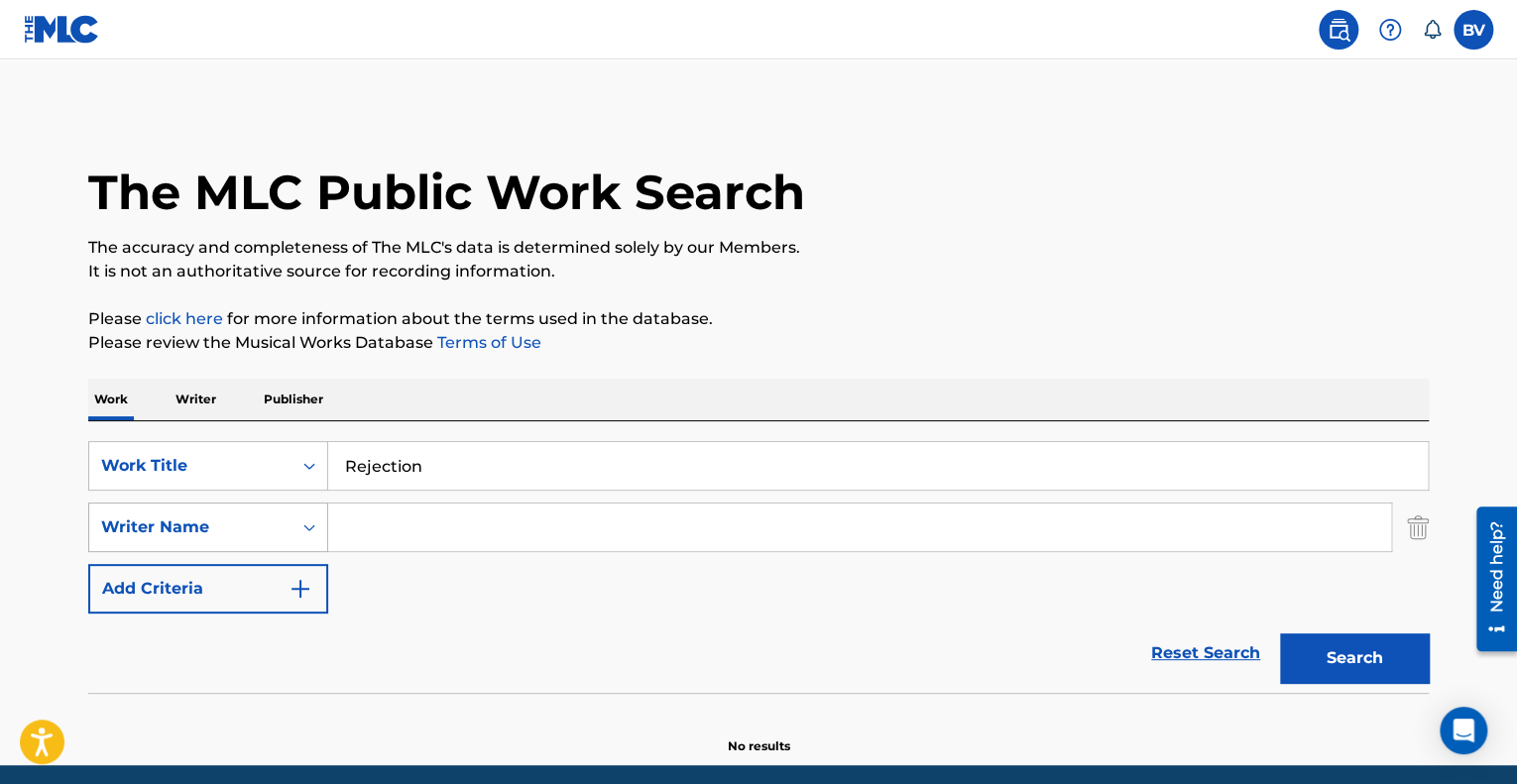 click at bounding box center (309, 527) 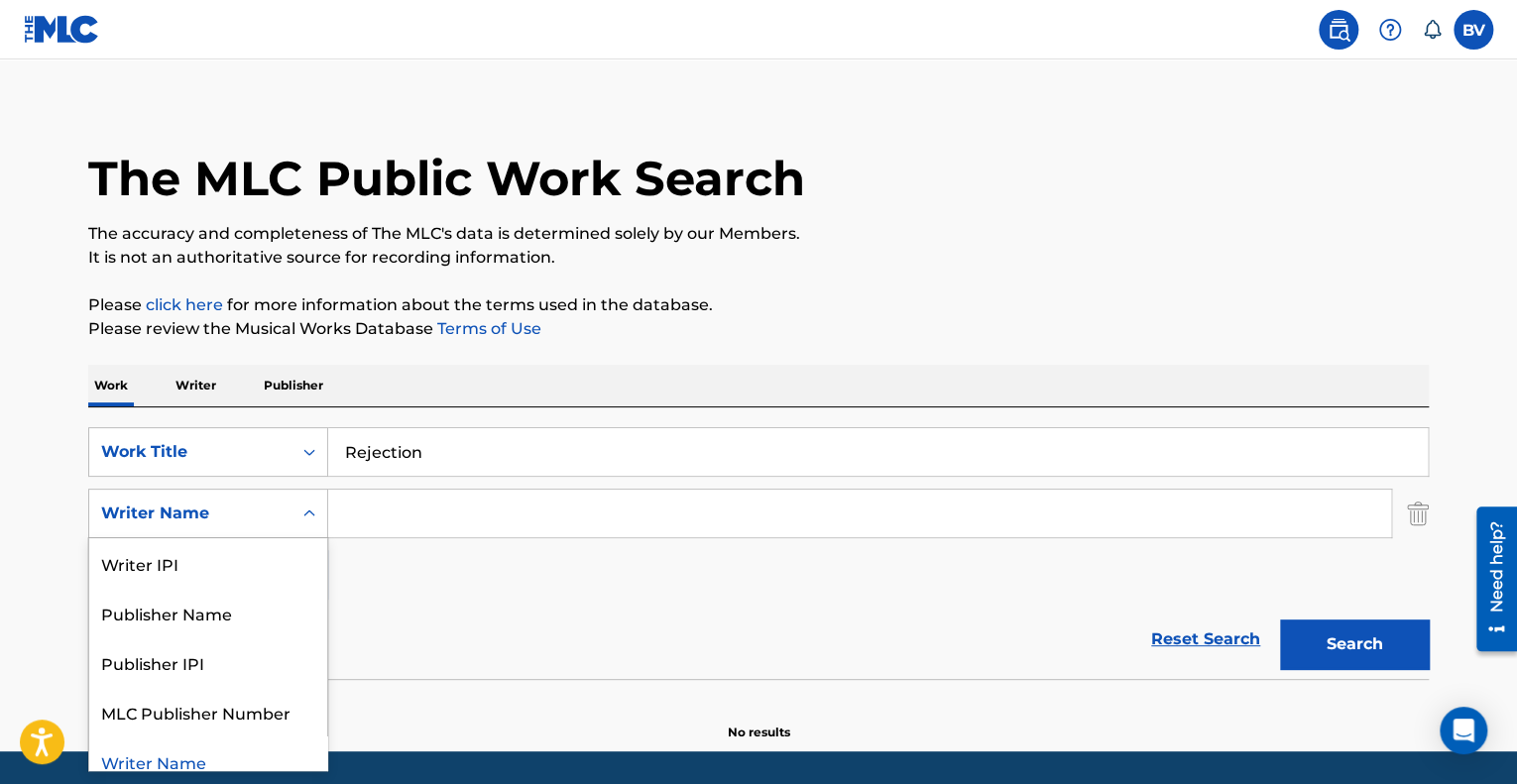scroll, scrollTop: 16, scrollLeft: 0, axis: vertical 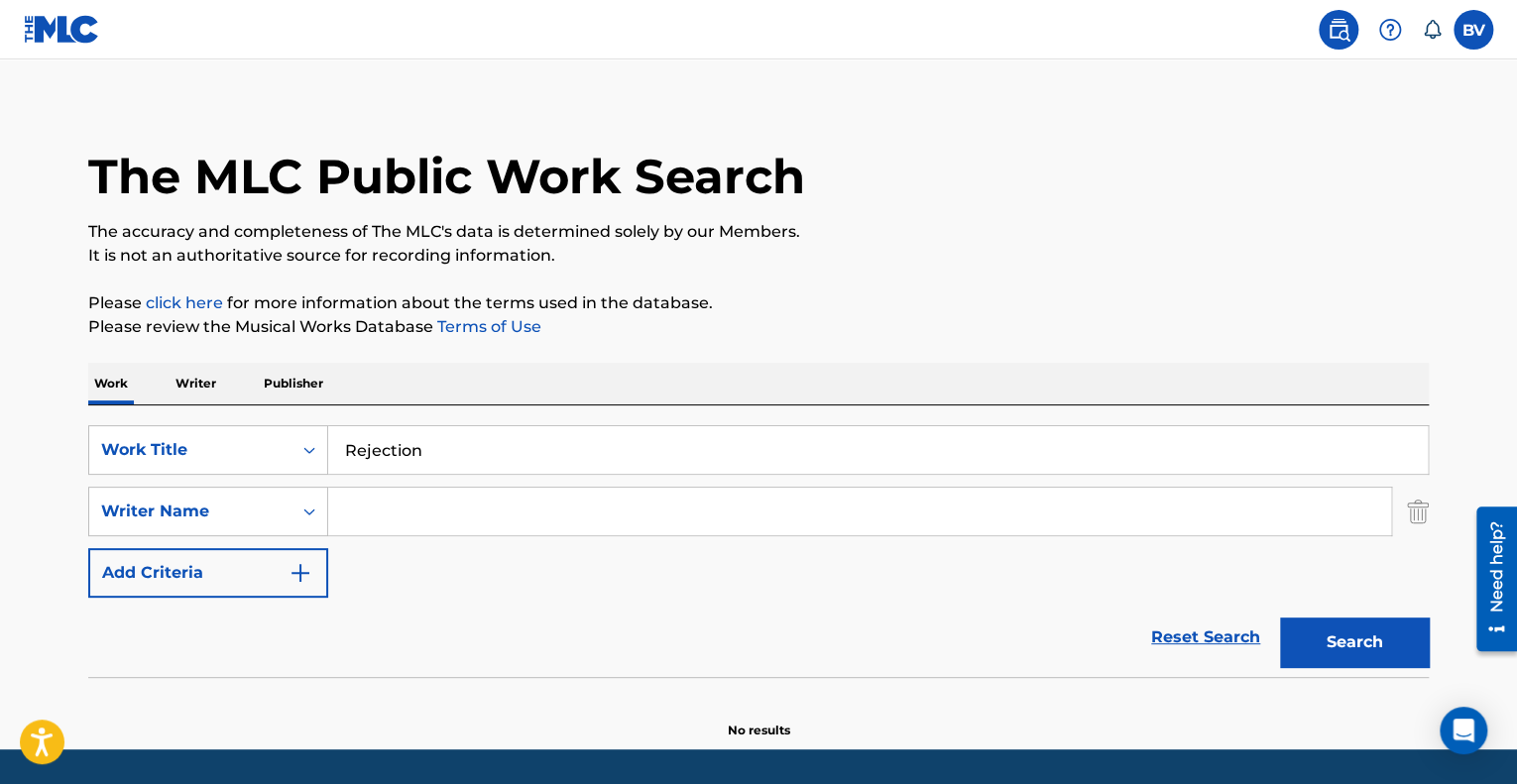 click at bounding box center (860, 511) 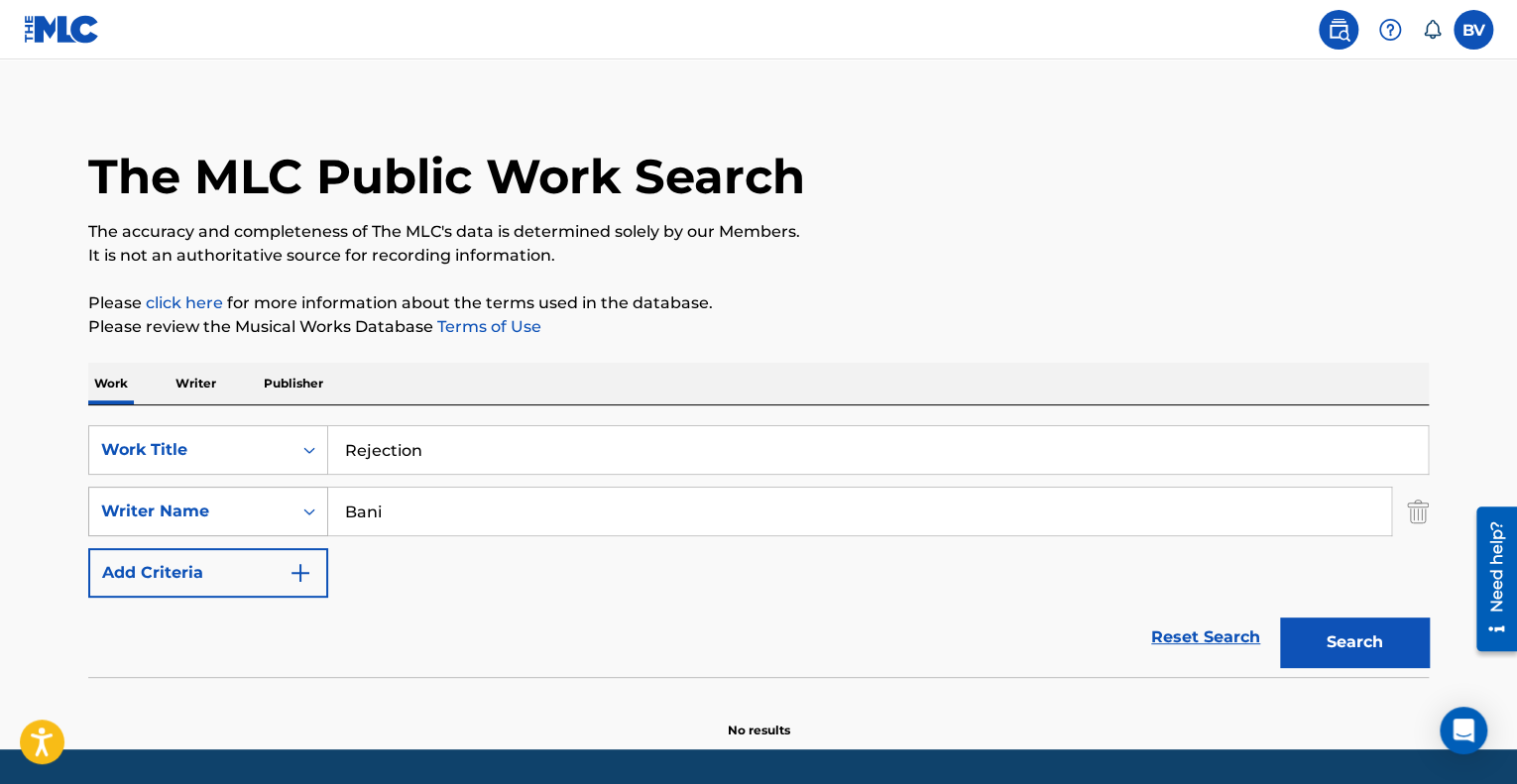 type on "Bani" 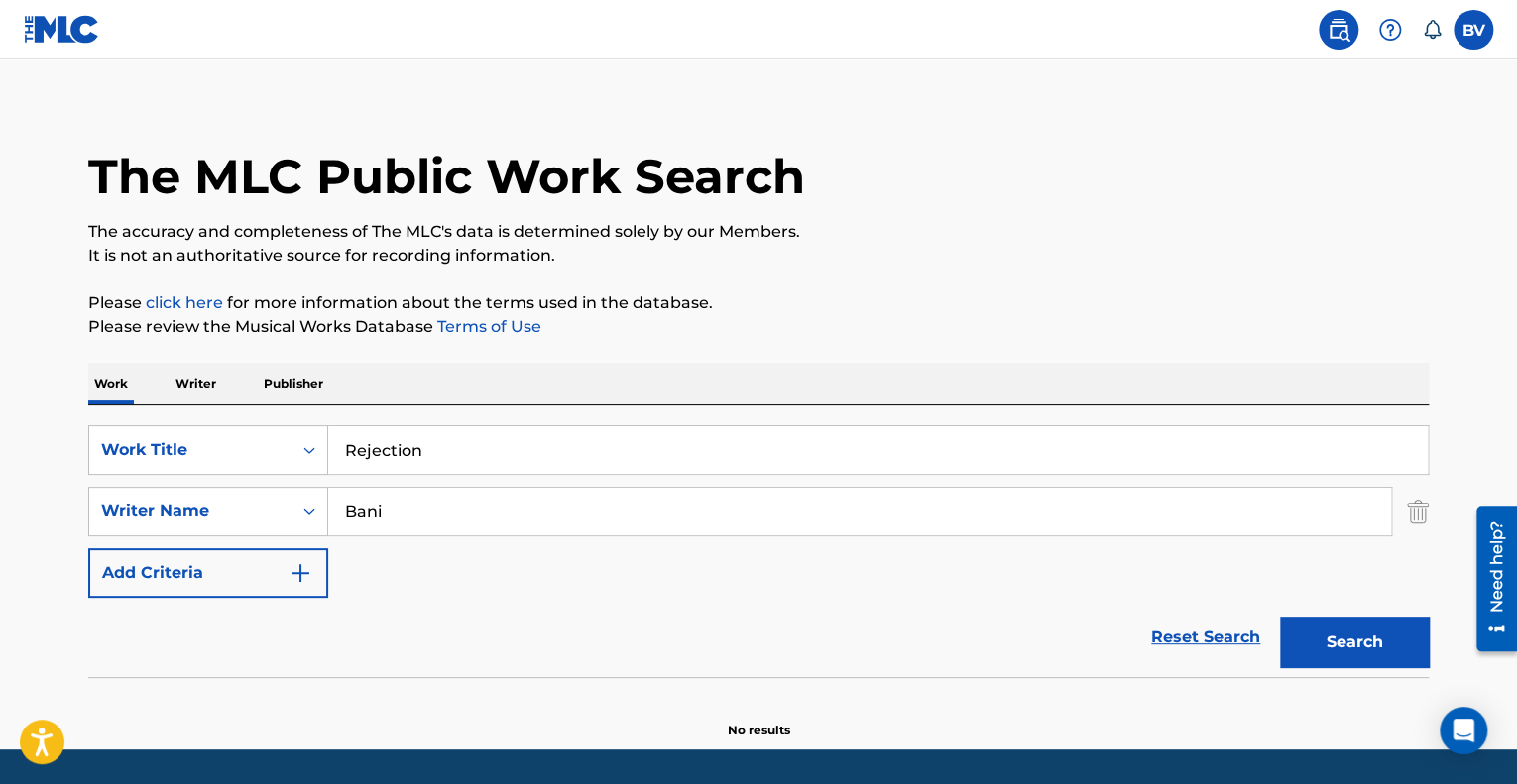 drag, startPoint x: 405, startPoint y: 435, endPoint x: 357, endPoint y: 434, distance: 48.010416 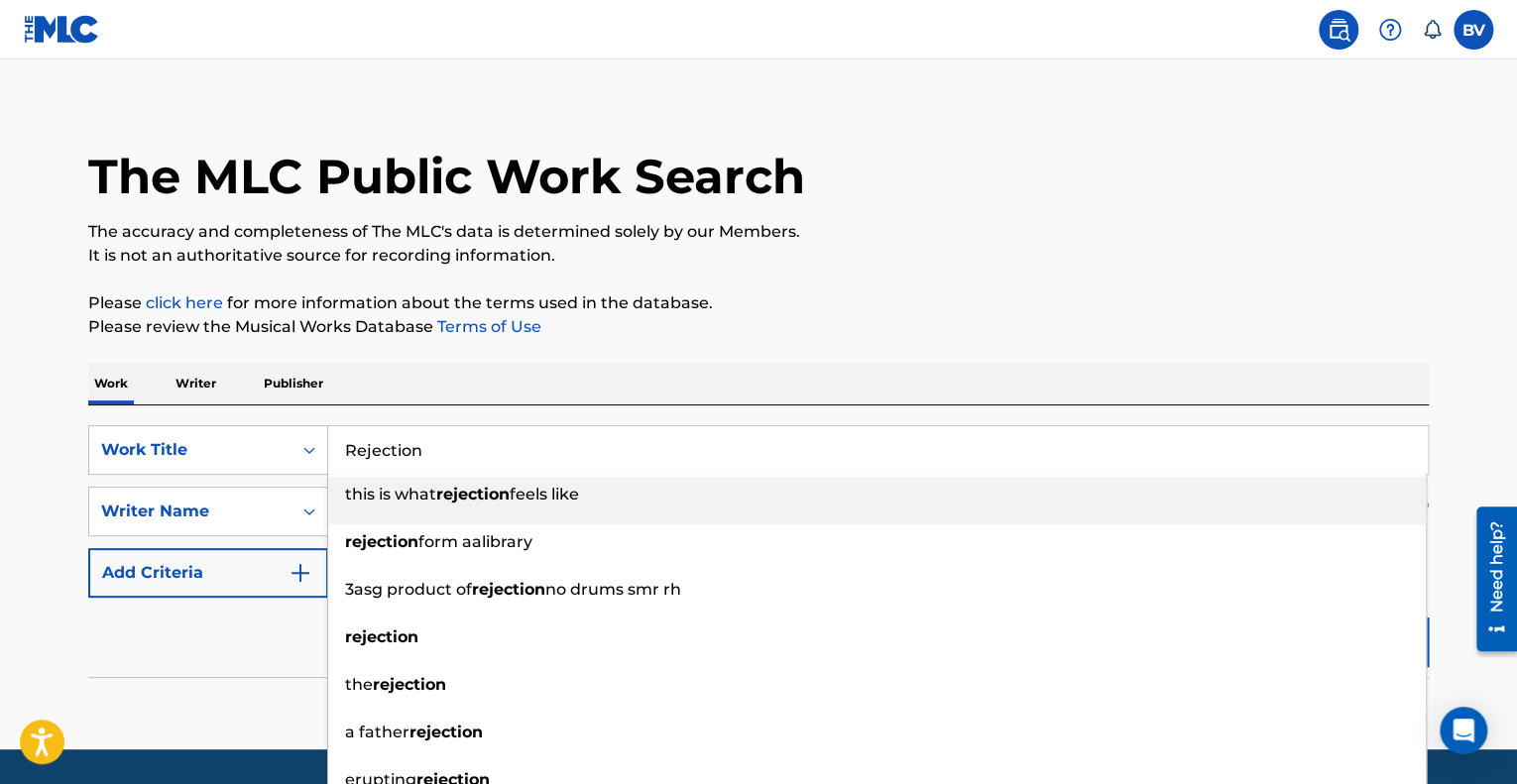 type on "R" 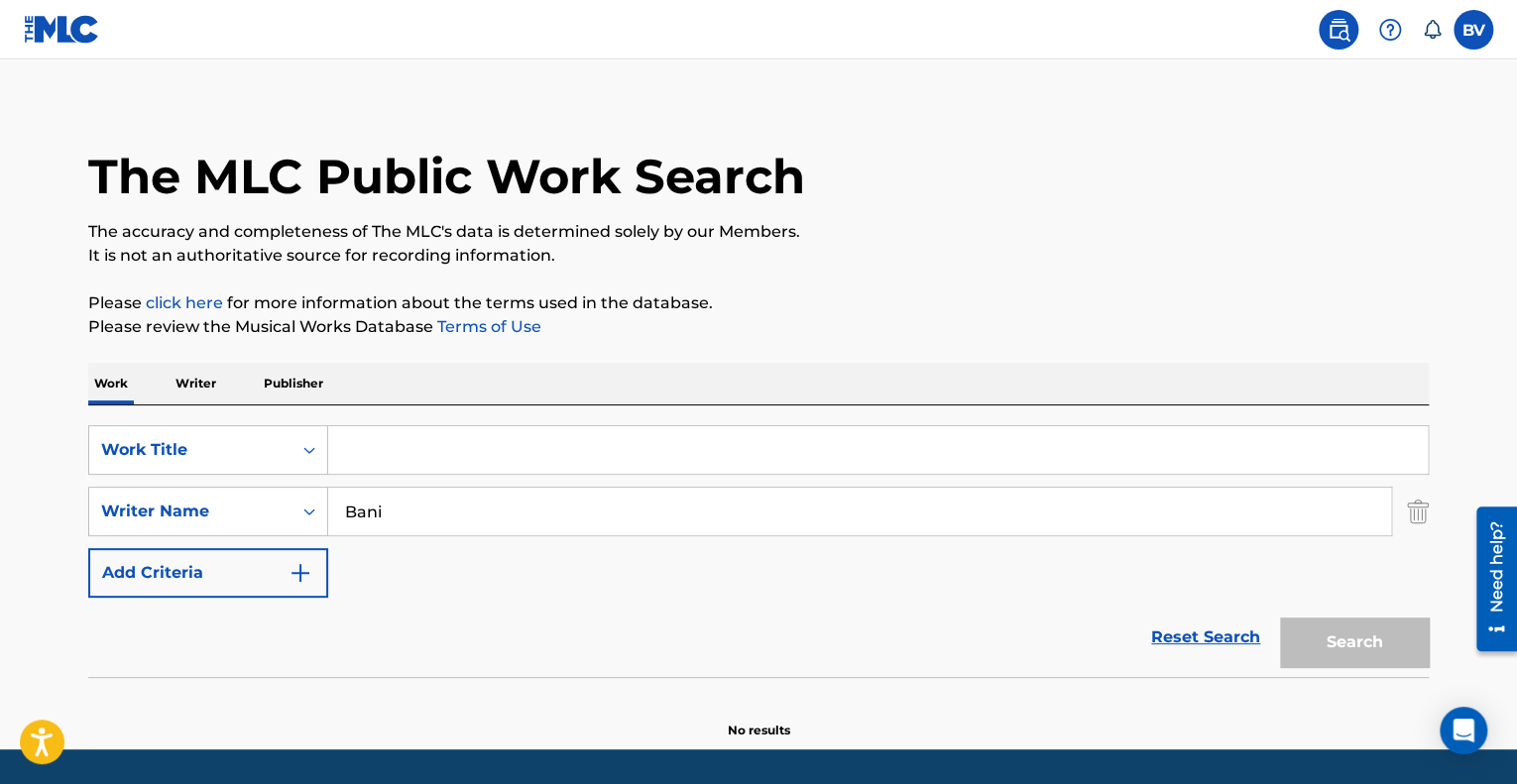 type on "r" 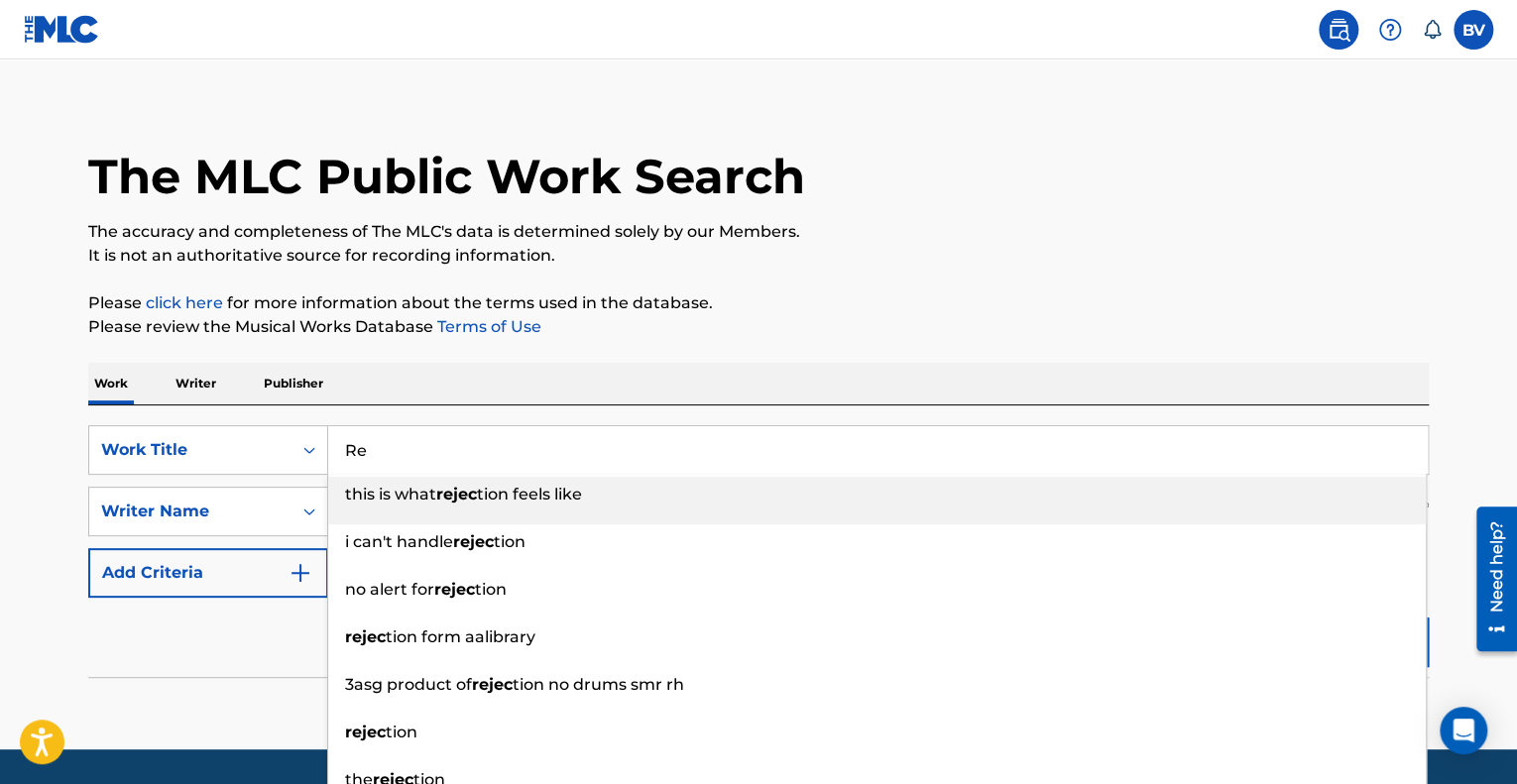 type on "R" 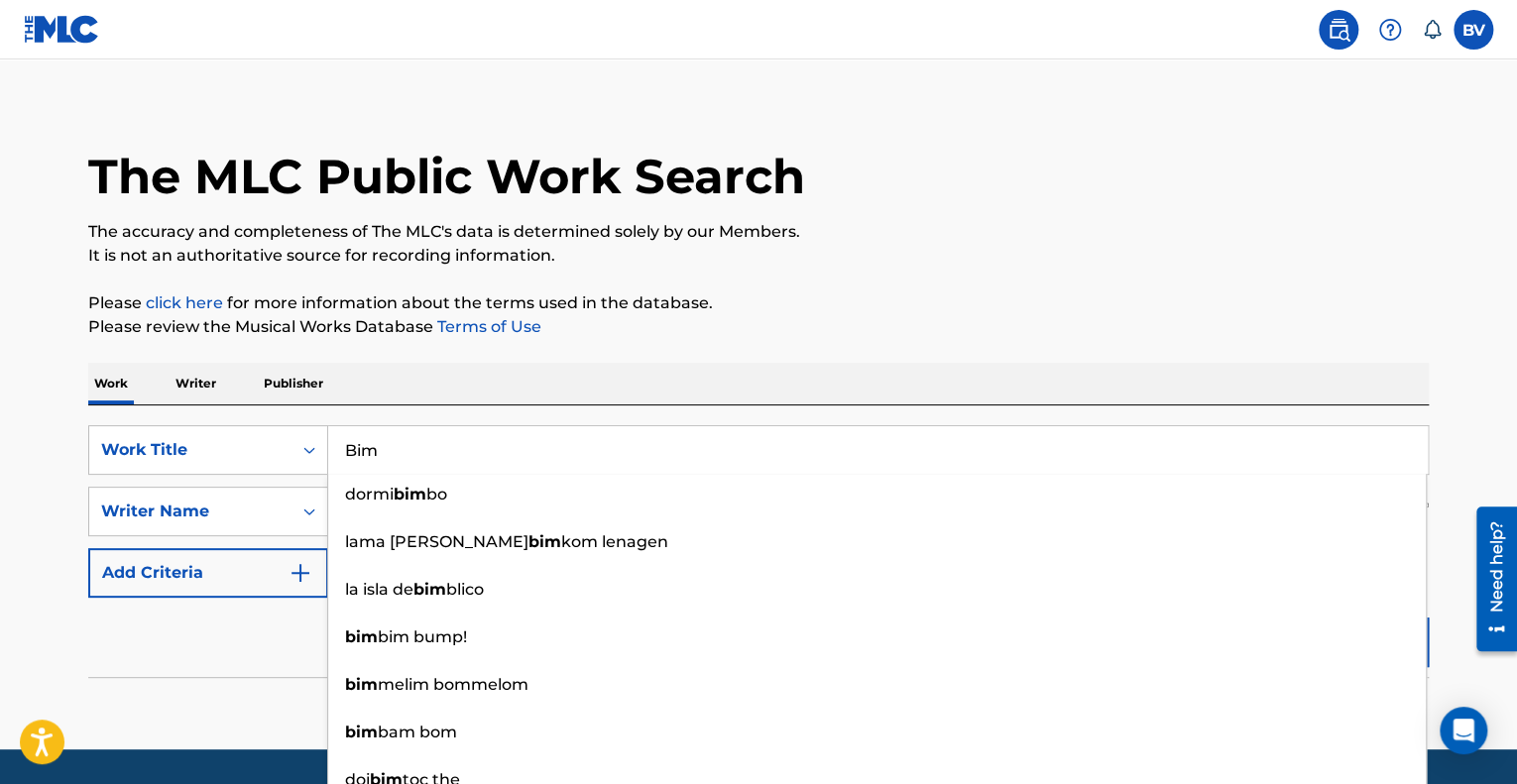 type on "Bim" 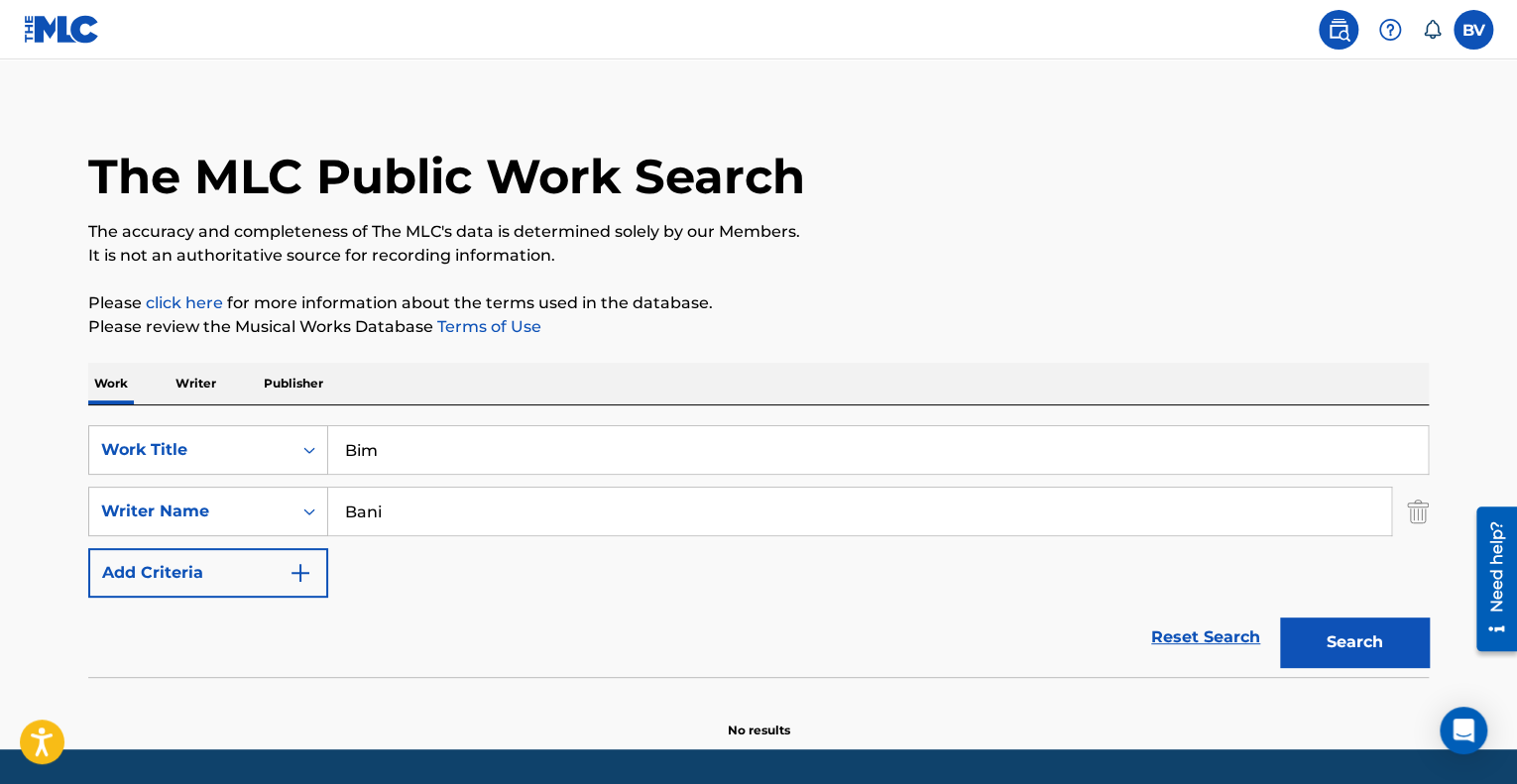 drag, startPoint x: 274, startPoint y: 505, endPoint x: 366, endPoint y: 541, distance: 98.792712 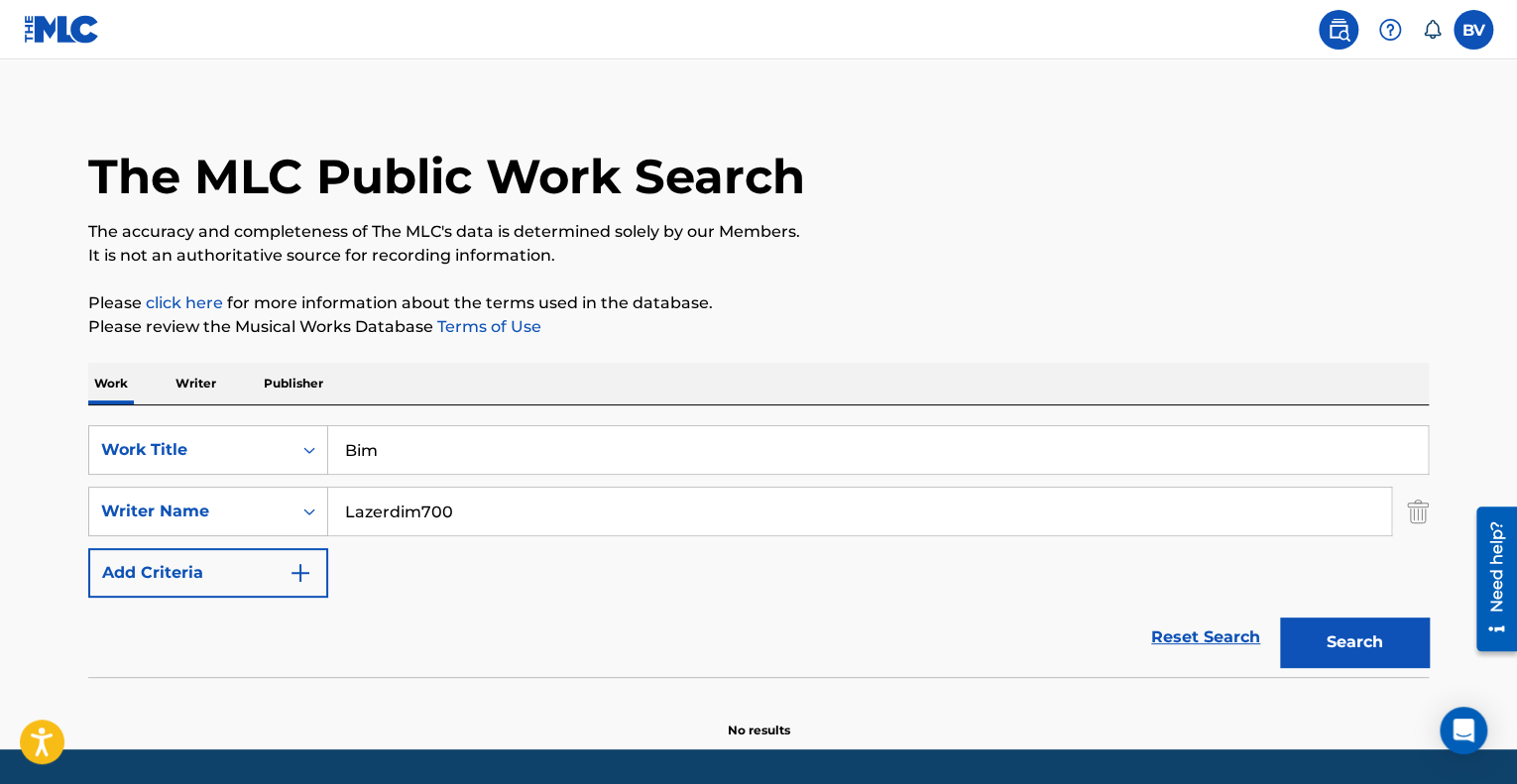 type on "Lazerdim700" 